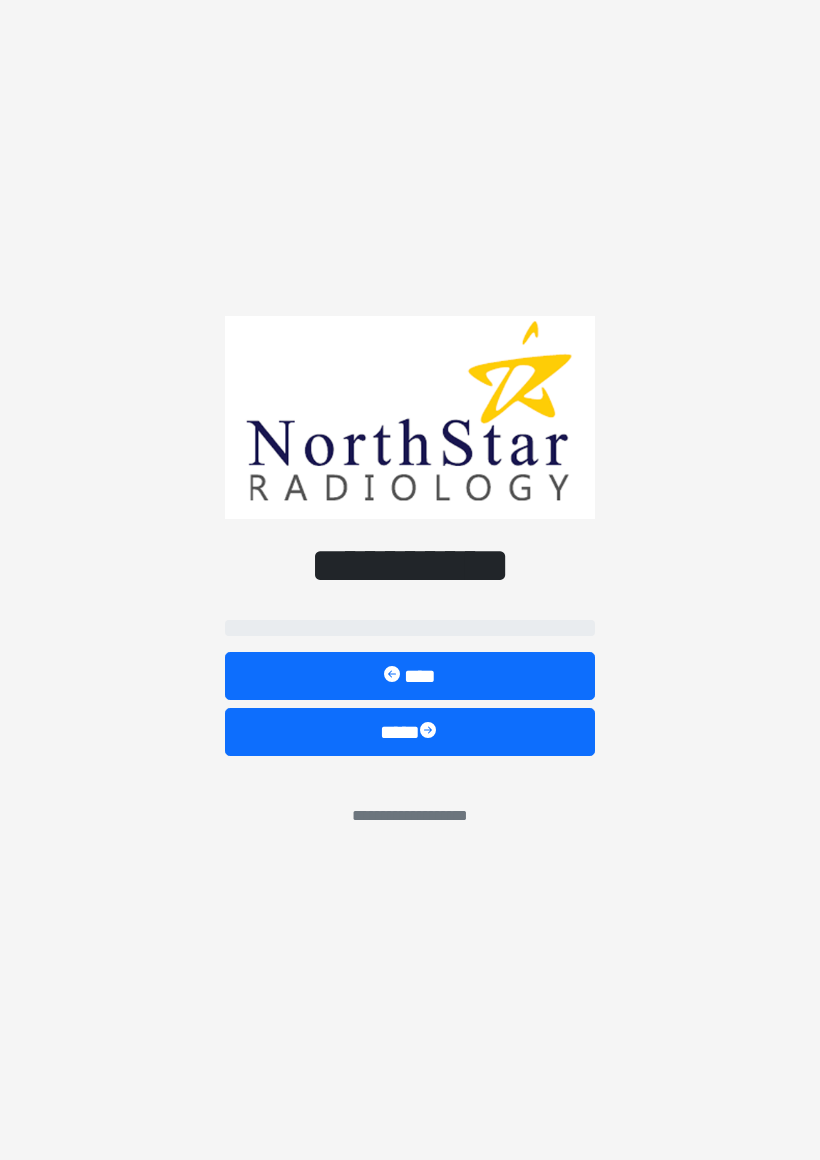 scroll, scrollTop: 0, scrollLeft: 0, axis: both 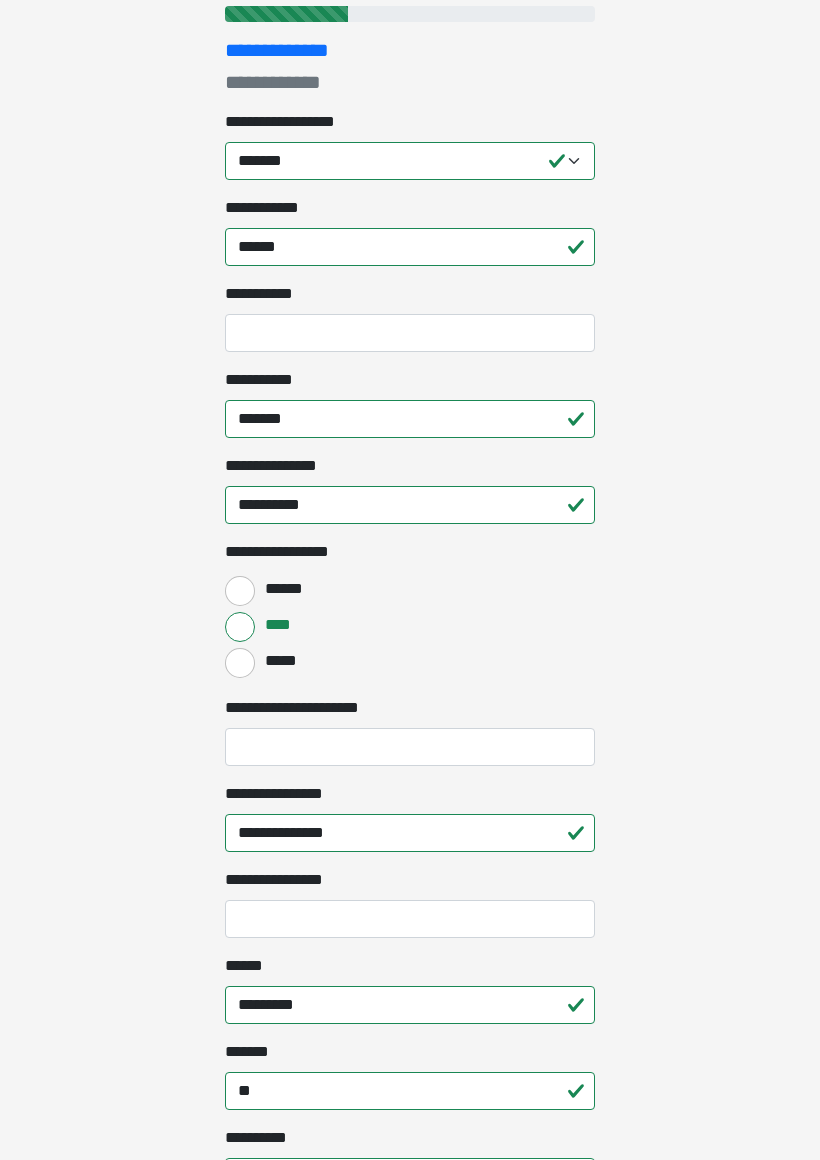 click on "**********" at bounding box center (410, 748) 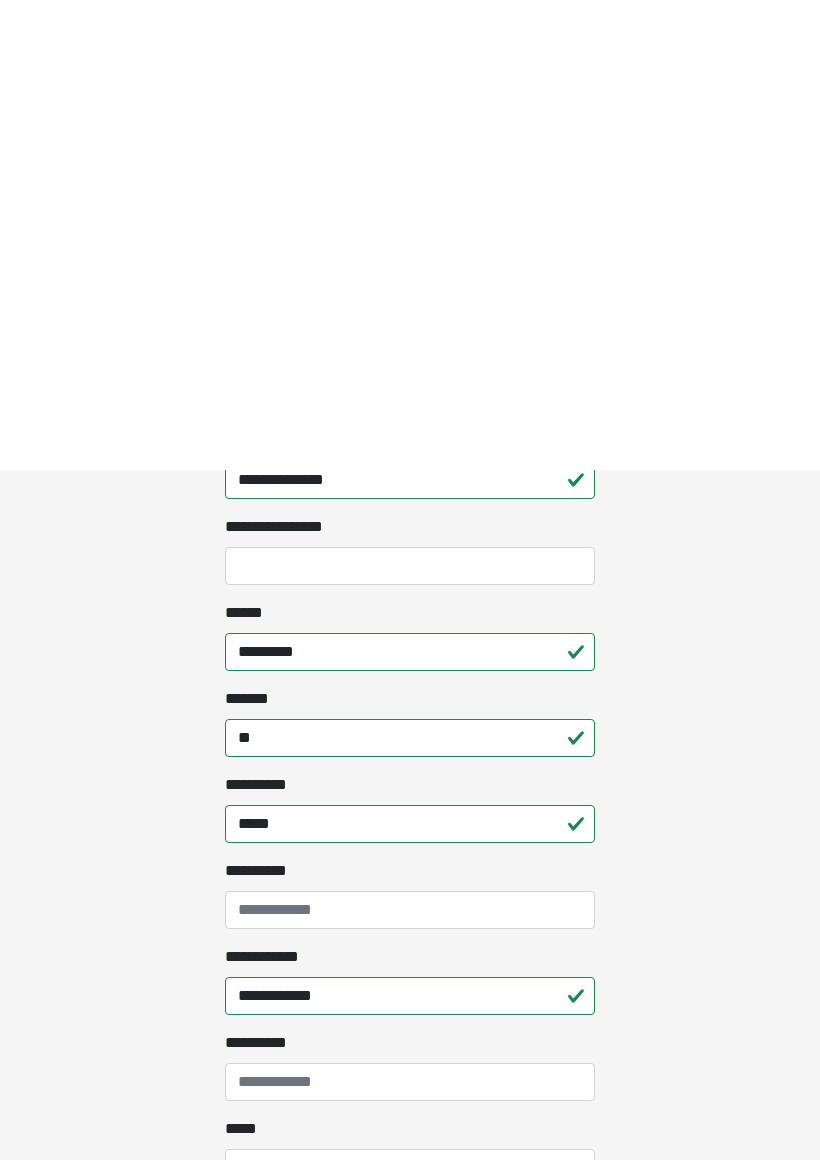 scroll, scrollTop: 1176, scrollLeft: 0, axis: vertical 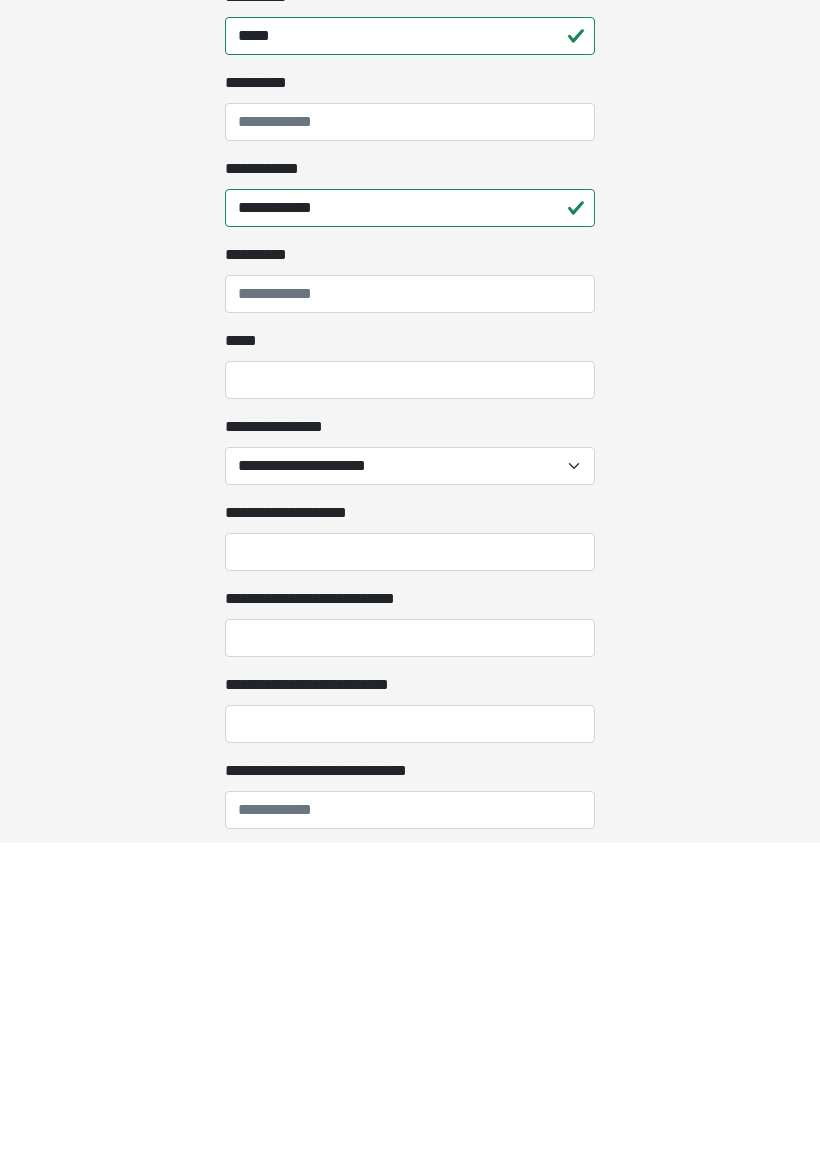click on "**********" at bounding box center (410, 783) 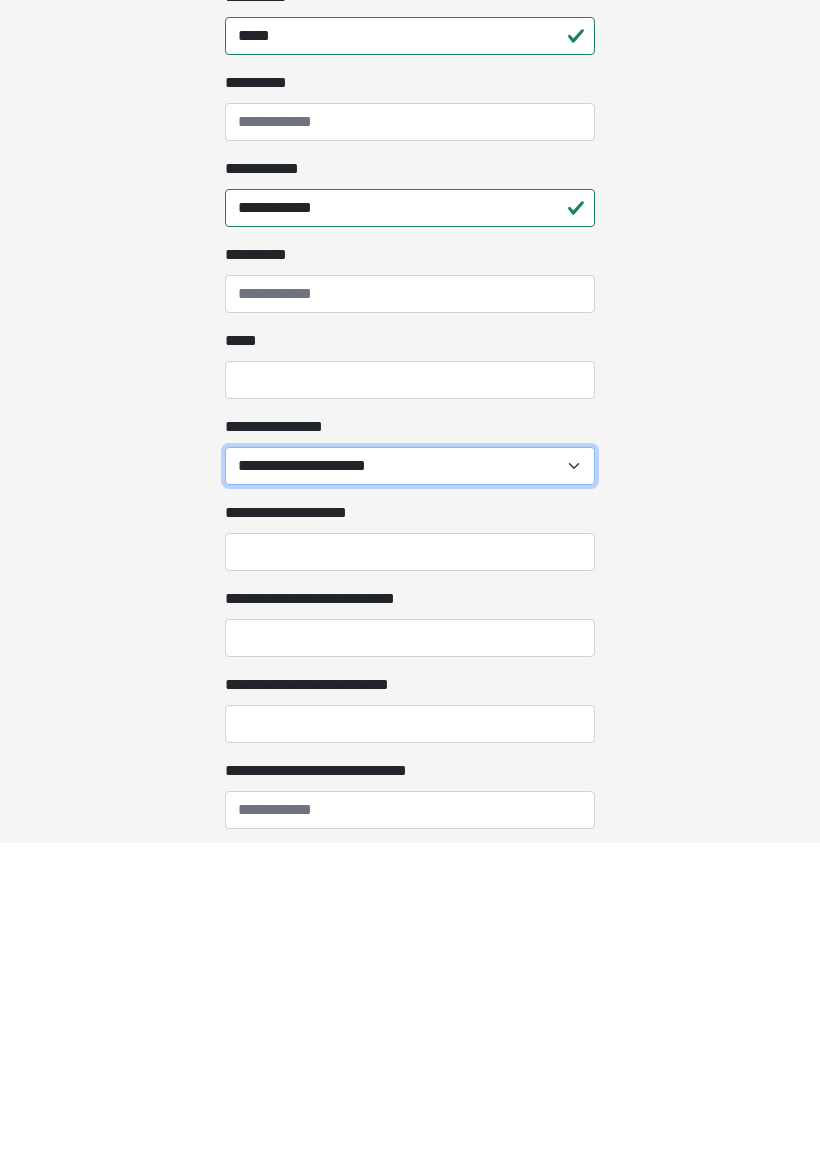 scroll, scrollTop: 1329, scrollLeft: 0, axis: vertical 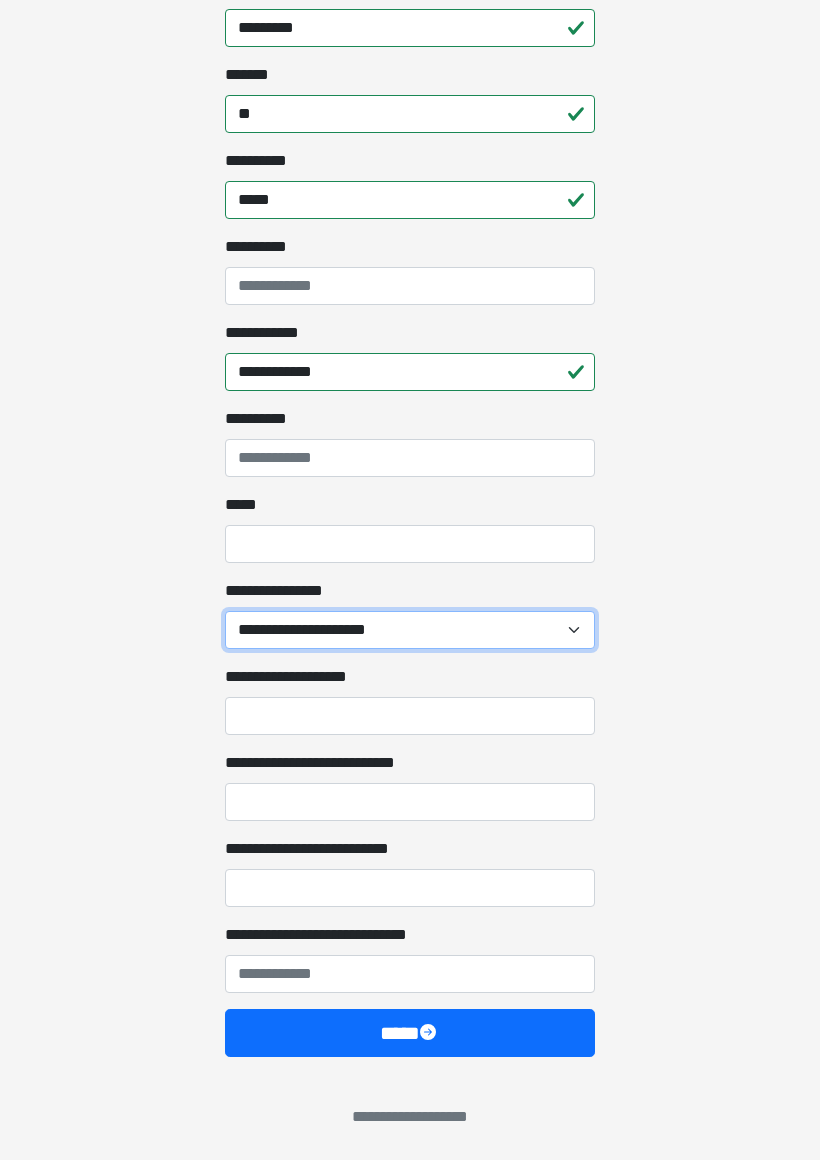 select on "*******" 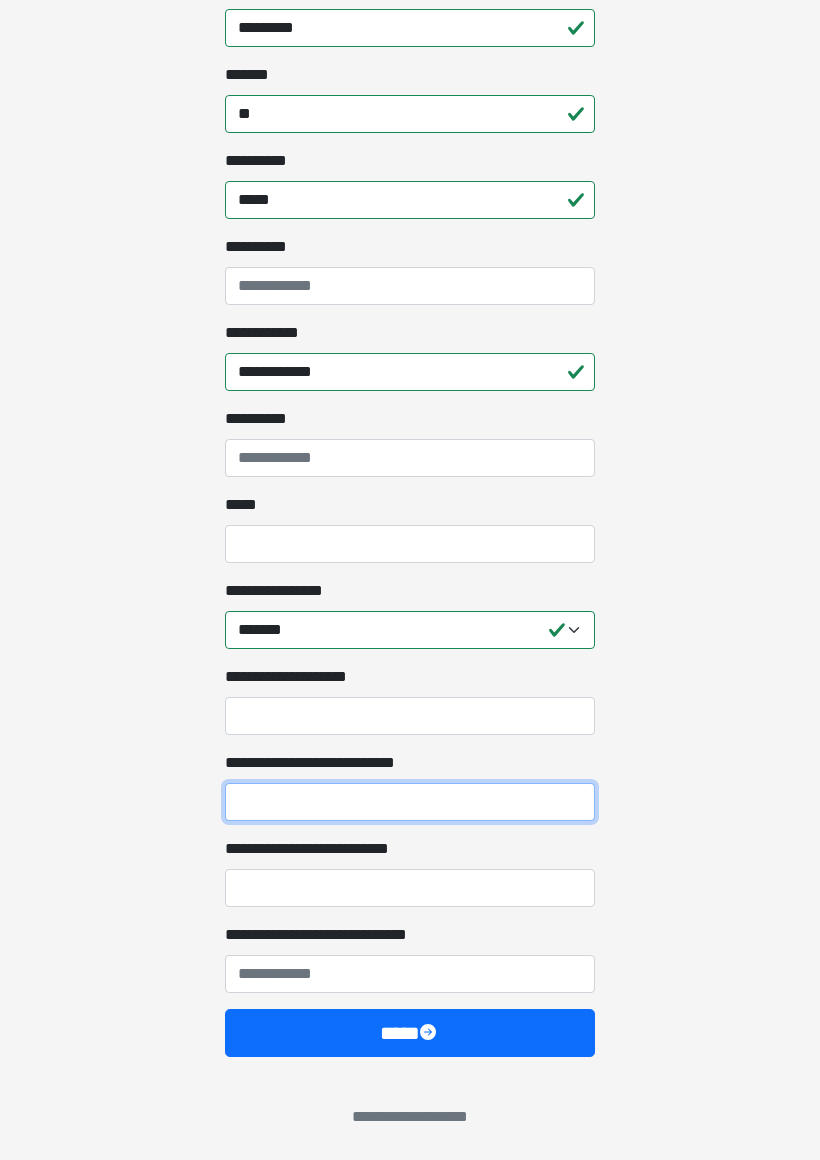 click on "**********" at bounding box center (410, 802) 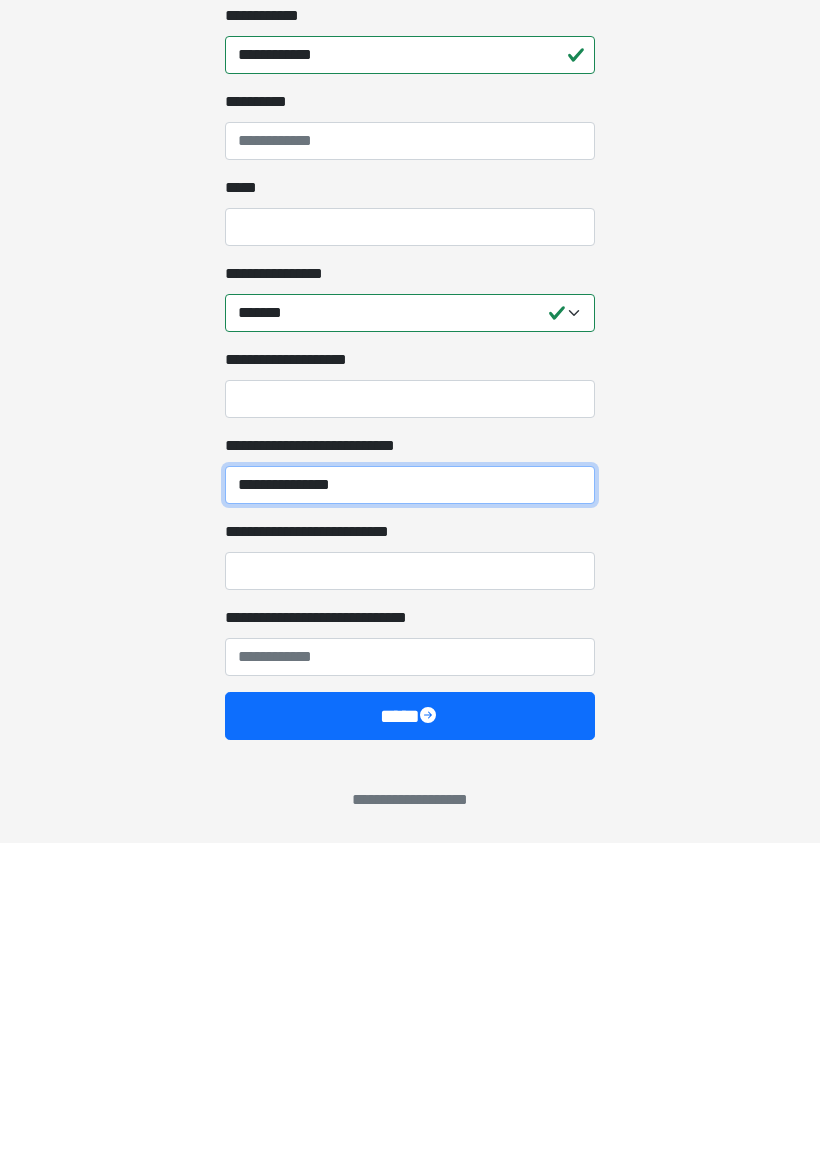 type on "**********" 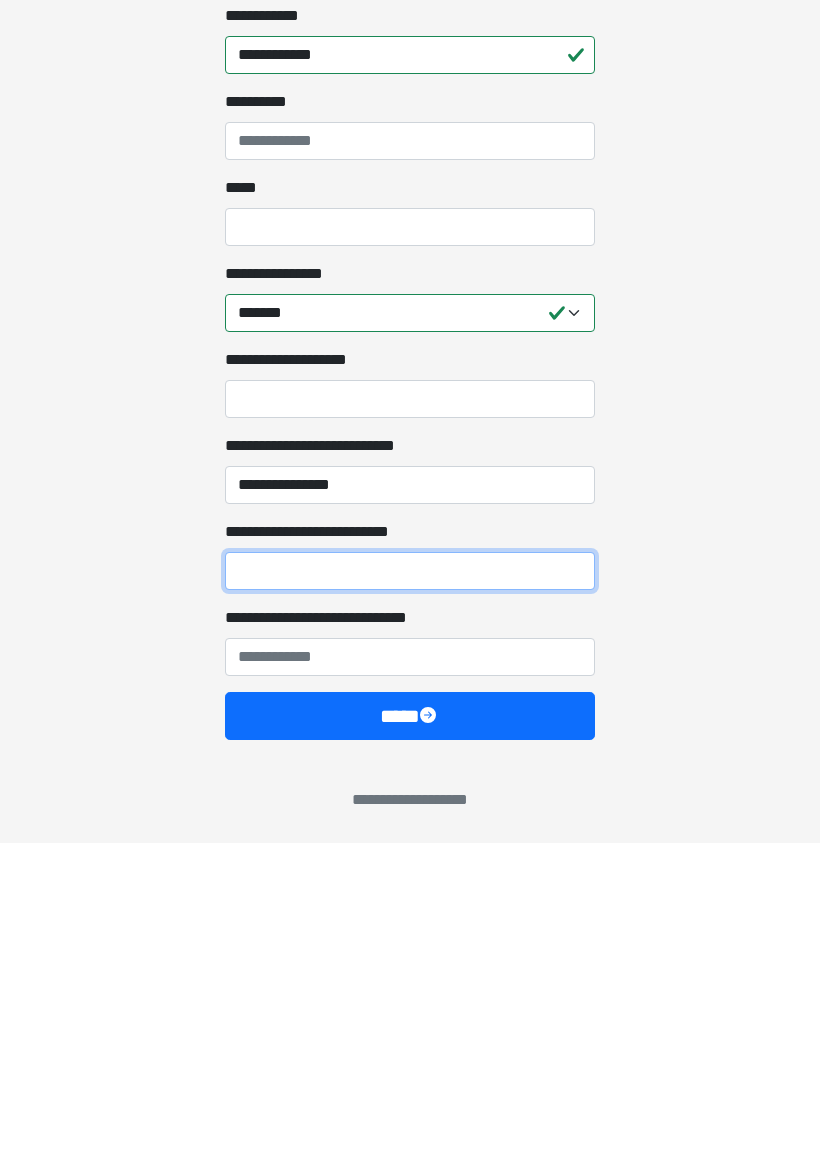 click on "**********" at bounding box center [410, 888] 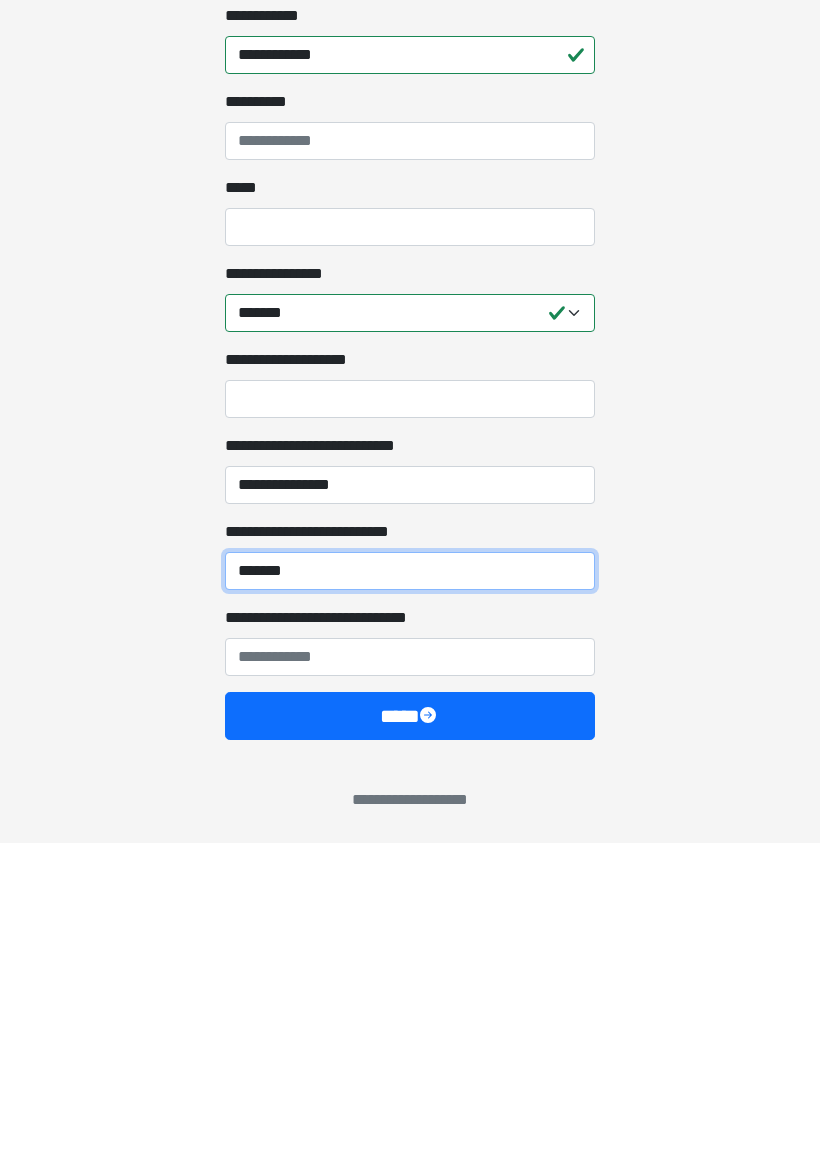 type on "*******" 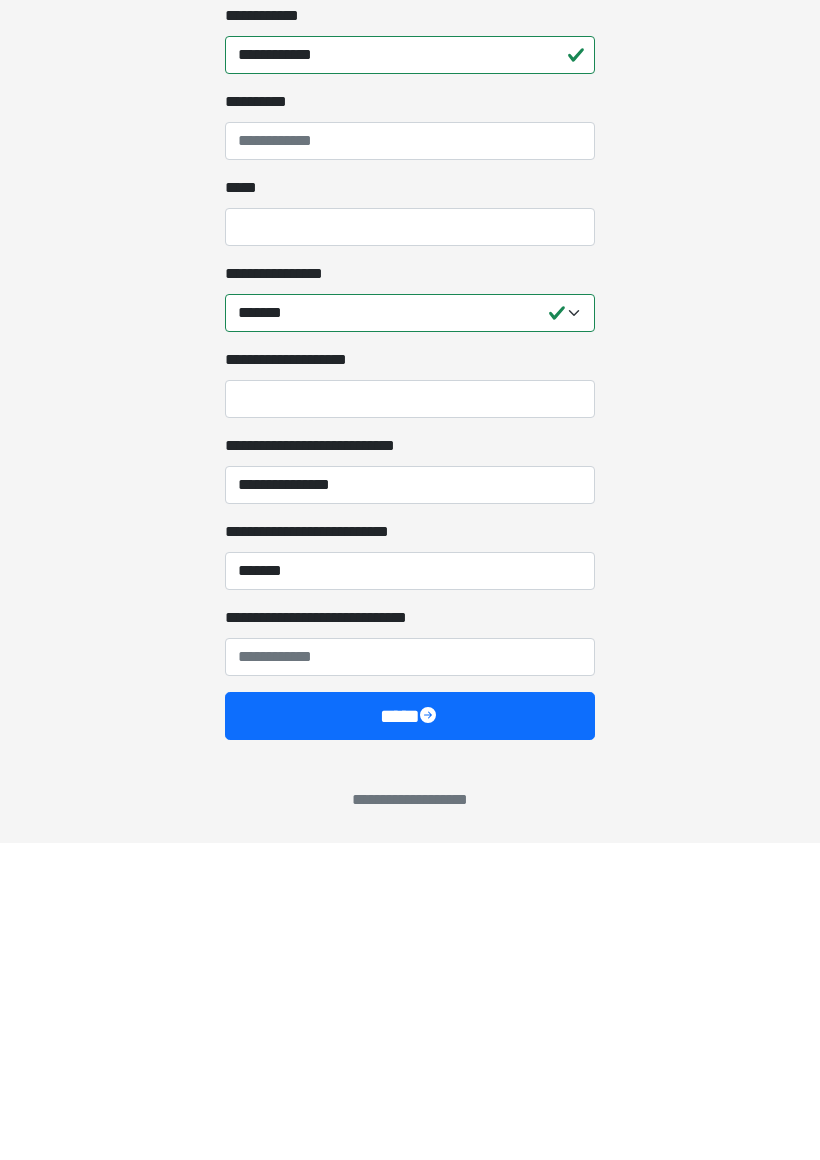 click on "**********" at bounding box center (410, 802) 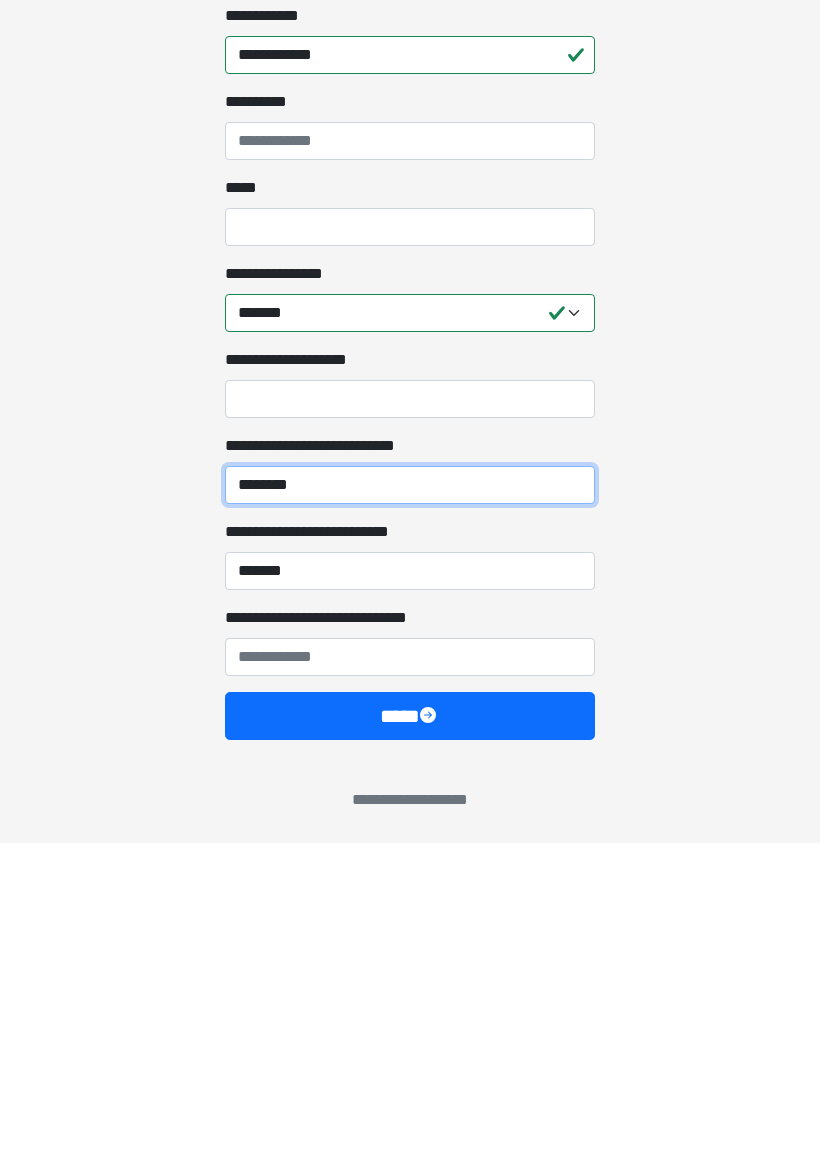 type on "*******" 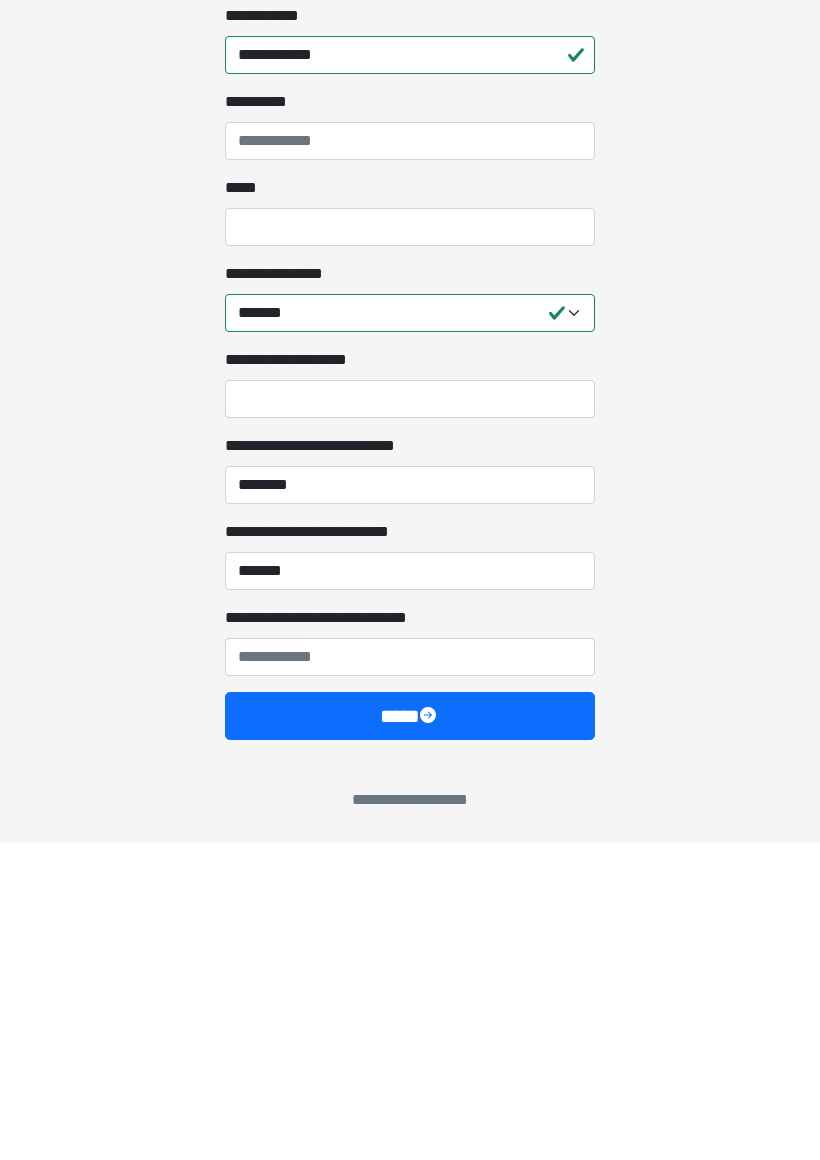 click on "**********" at bounding box center (353, 935) 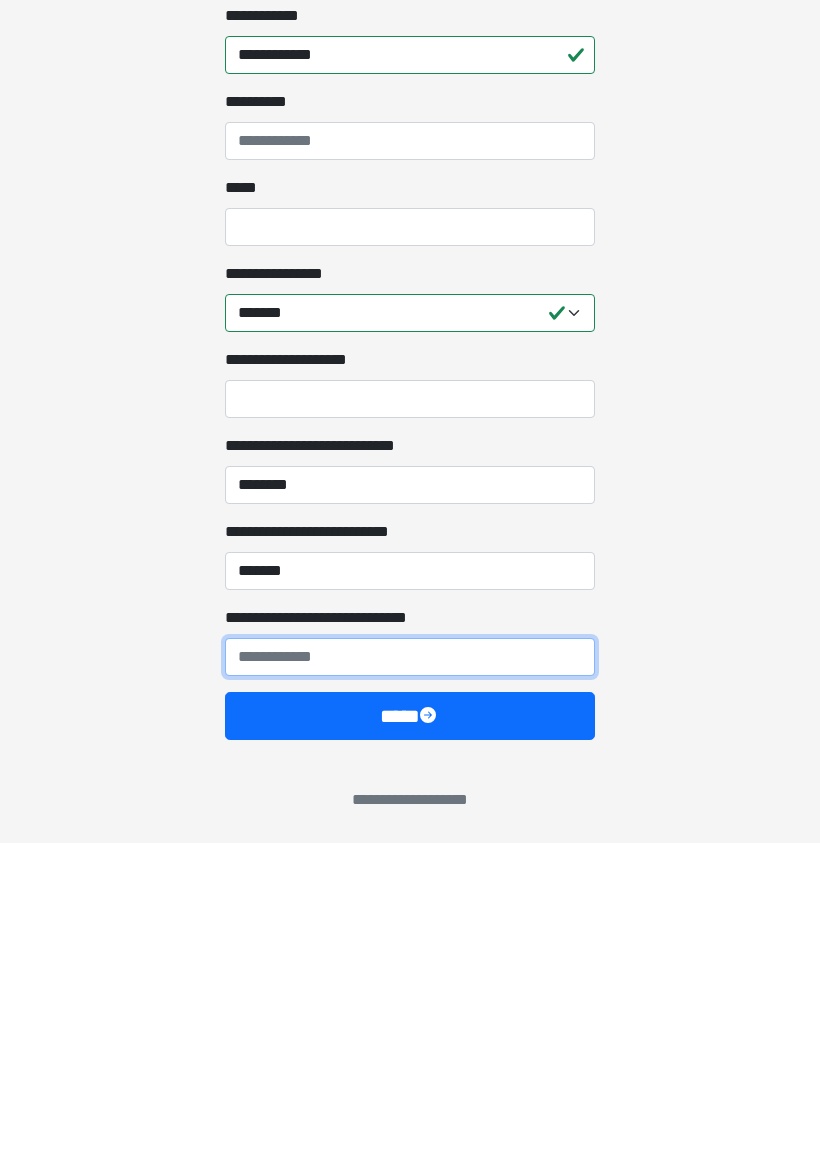 click on "**********" at bounding box center (410, 974) 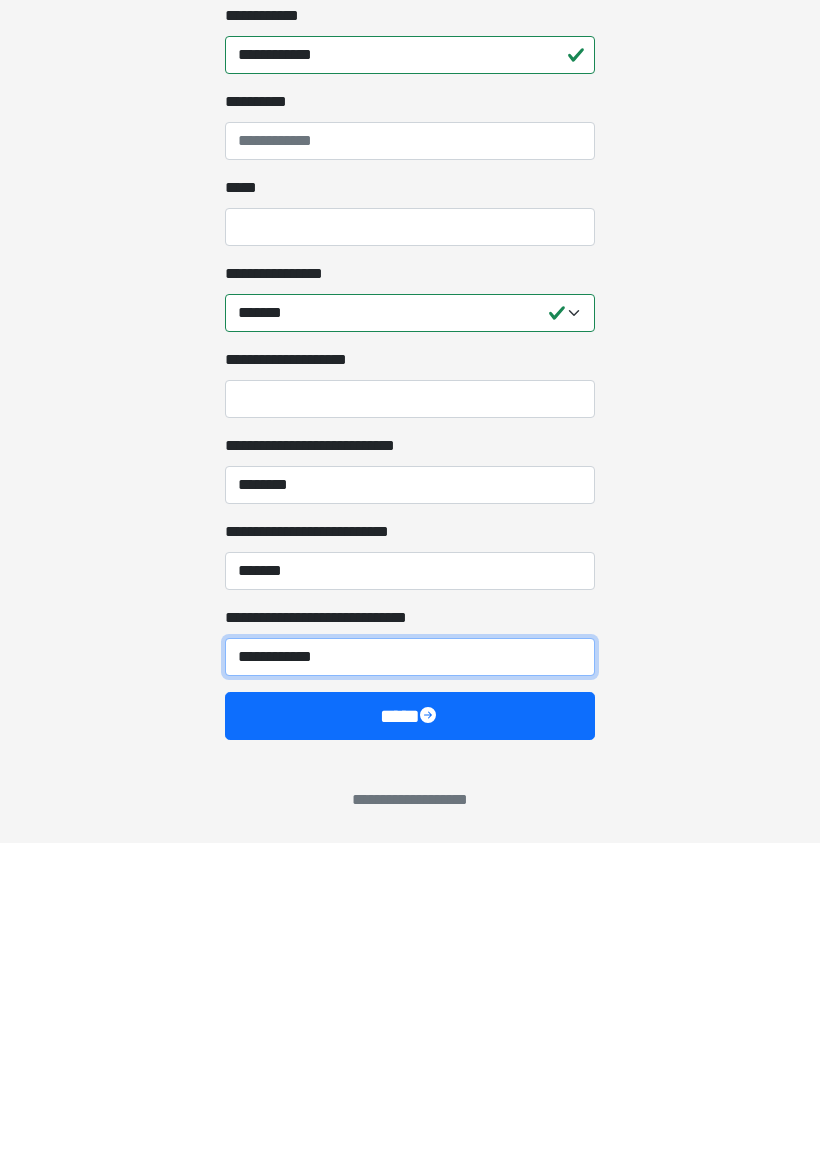 click on "**********" at bounding box center (410, 974) 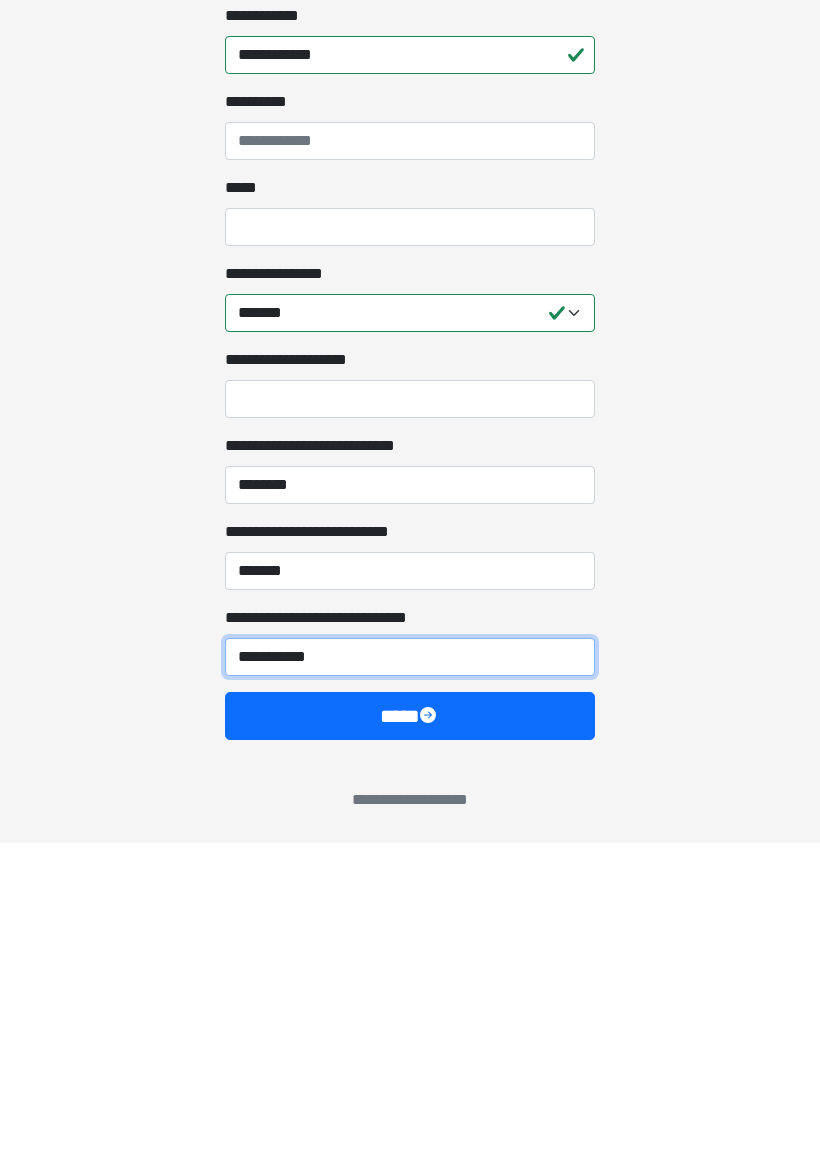 type on "**********" 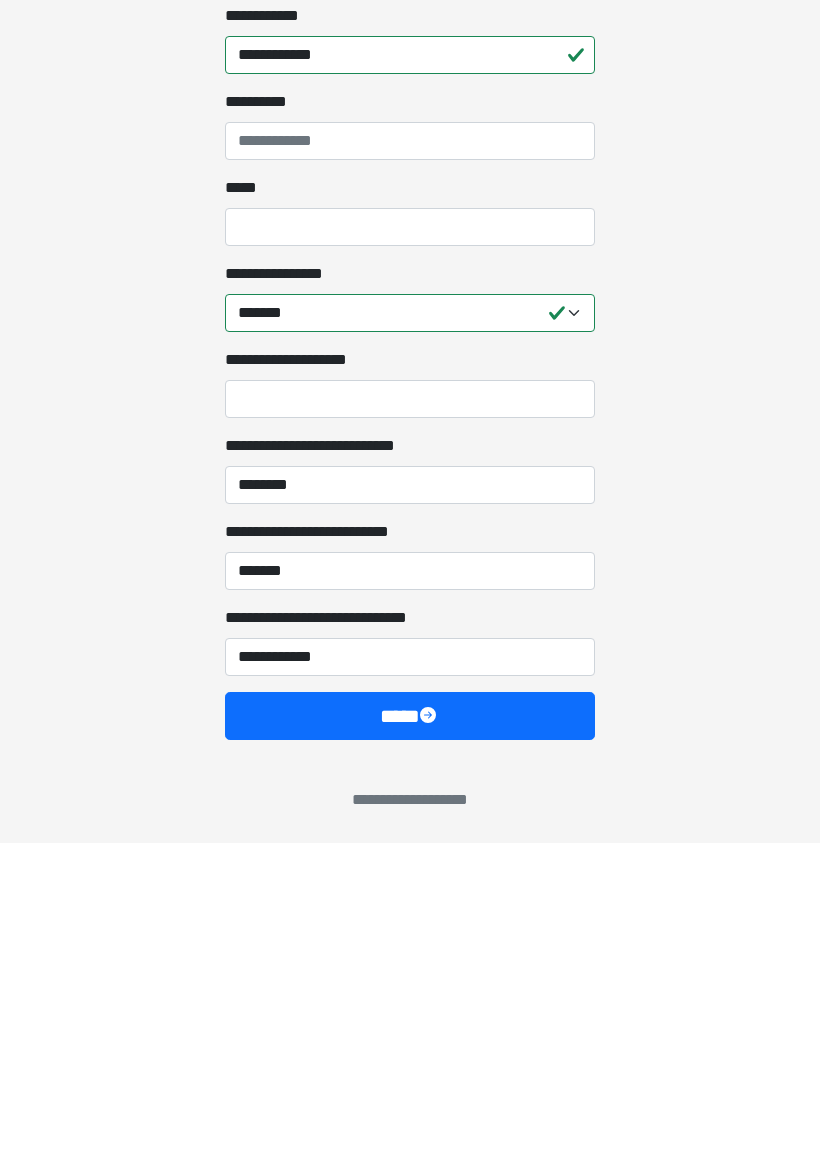 click on "****" at bounding box center (410, 1033) 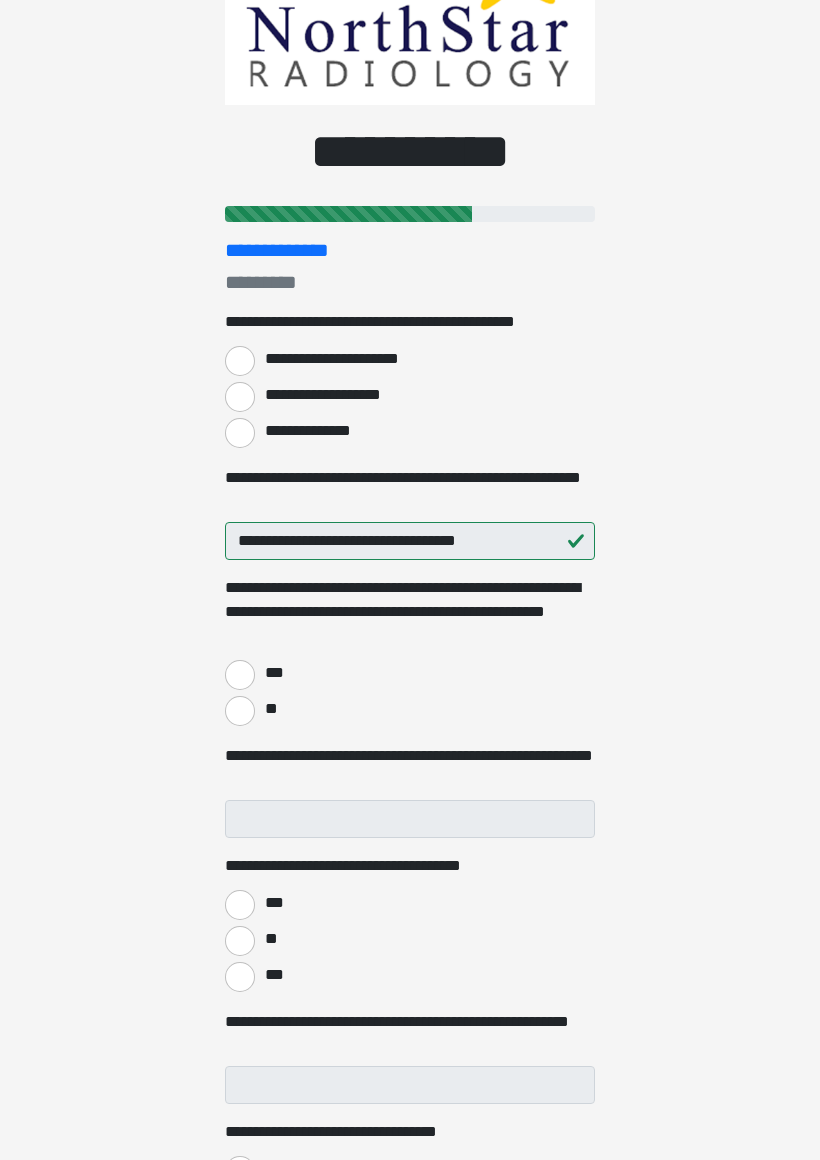 scroll, scrollTop: 0, scrollLeft: 0, axis: both 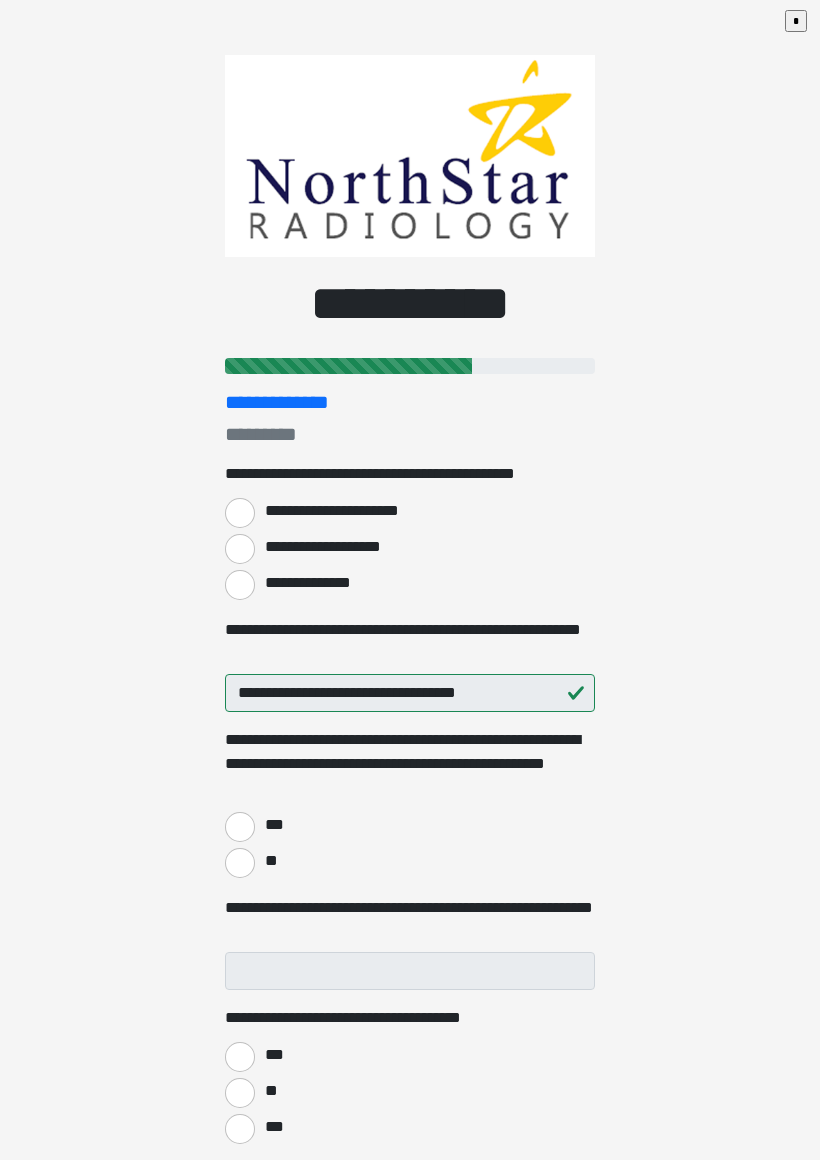 click on "**********" at bounding box center (344, 511) 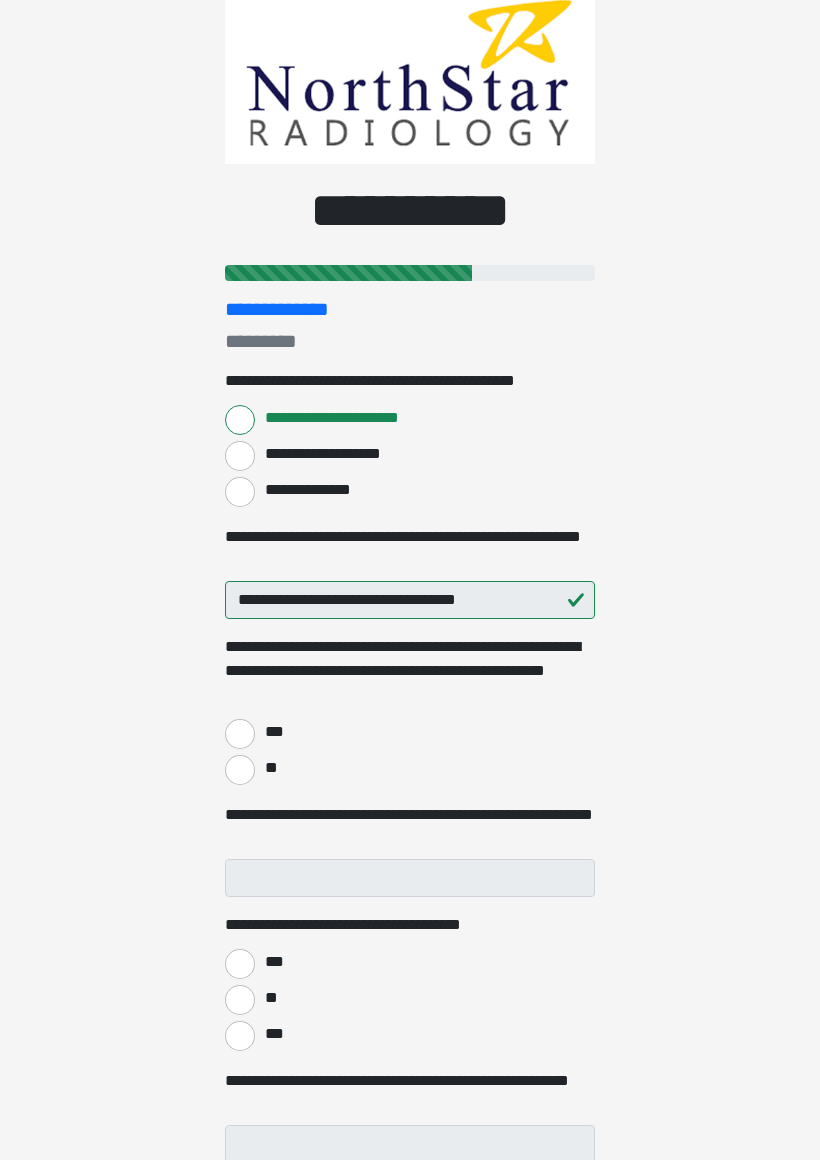 scroll, scrollTop: 97, scrollLeft: 0, axis: vertical 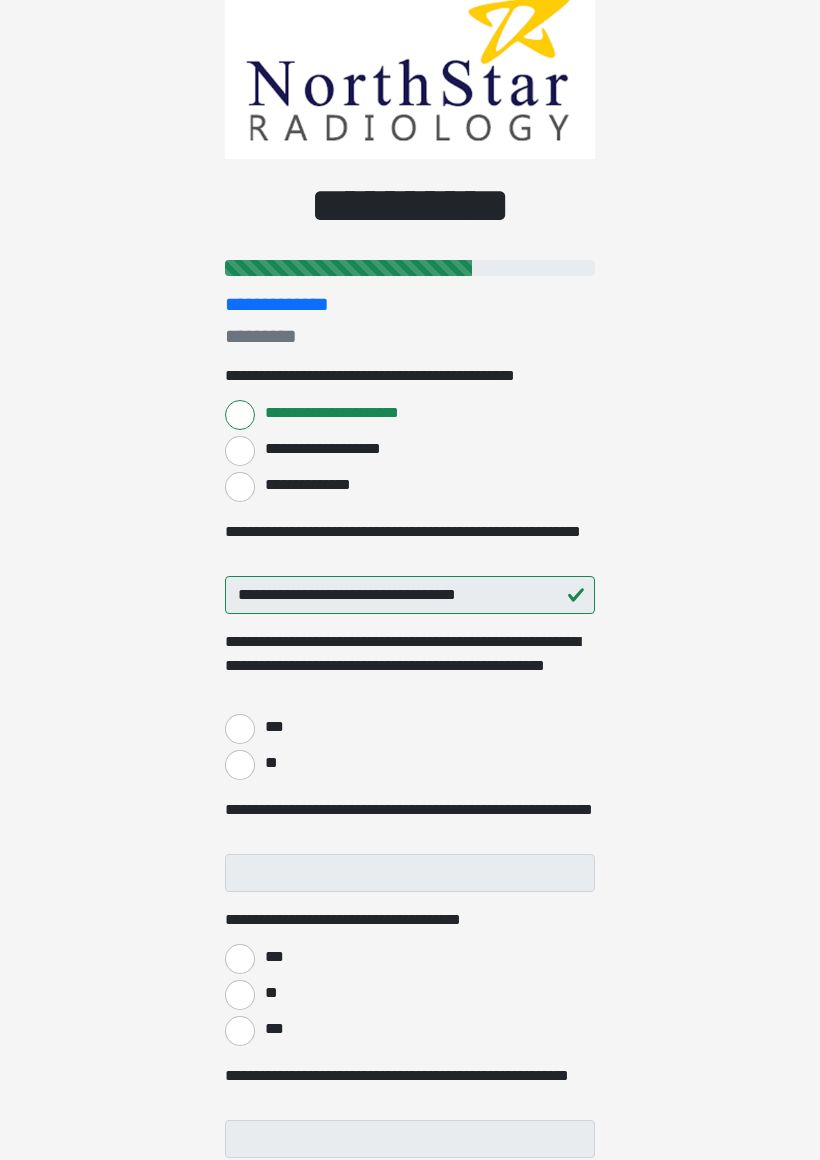 click on "**********" at bounding box center [410, 707] 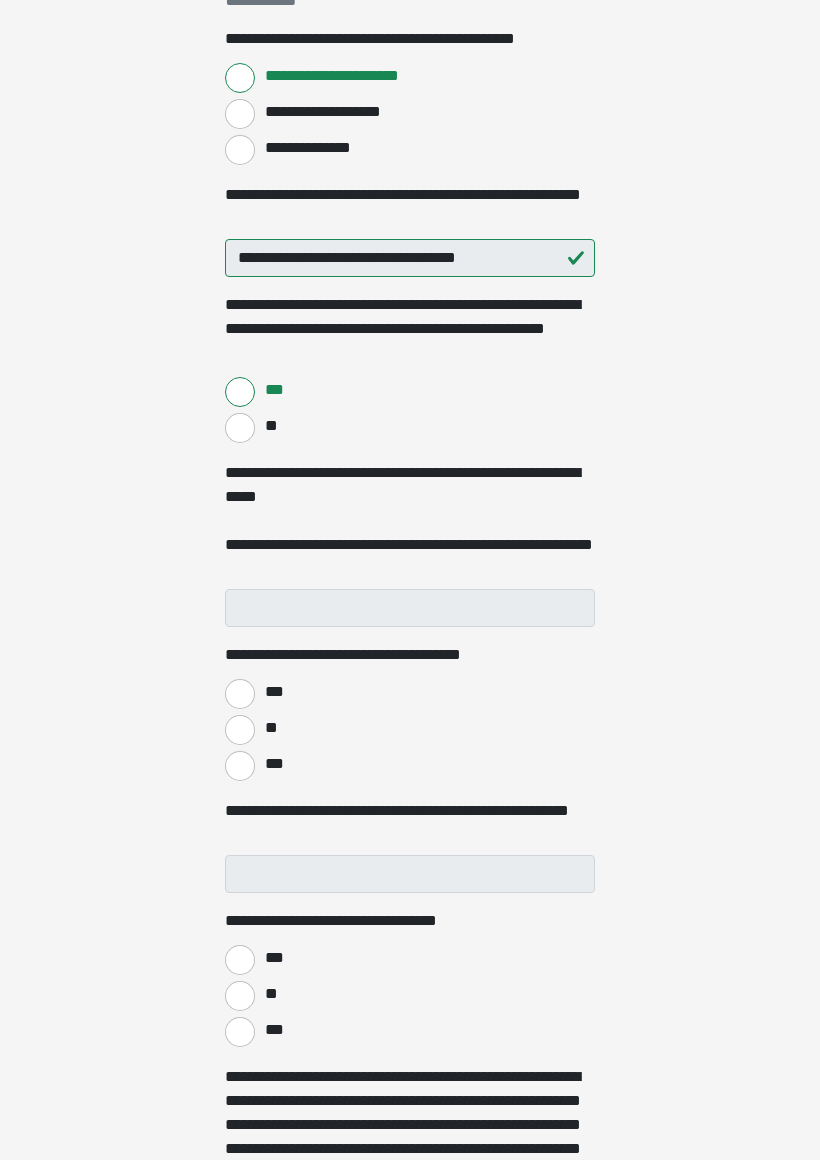 scroll, scrollTop: 435, scrollLeft: 0, axis: vertical 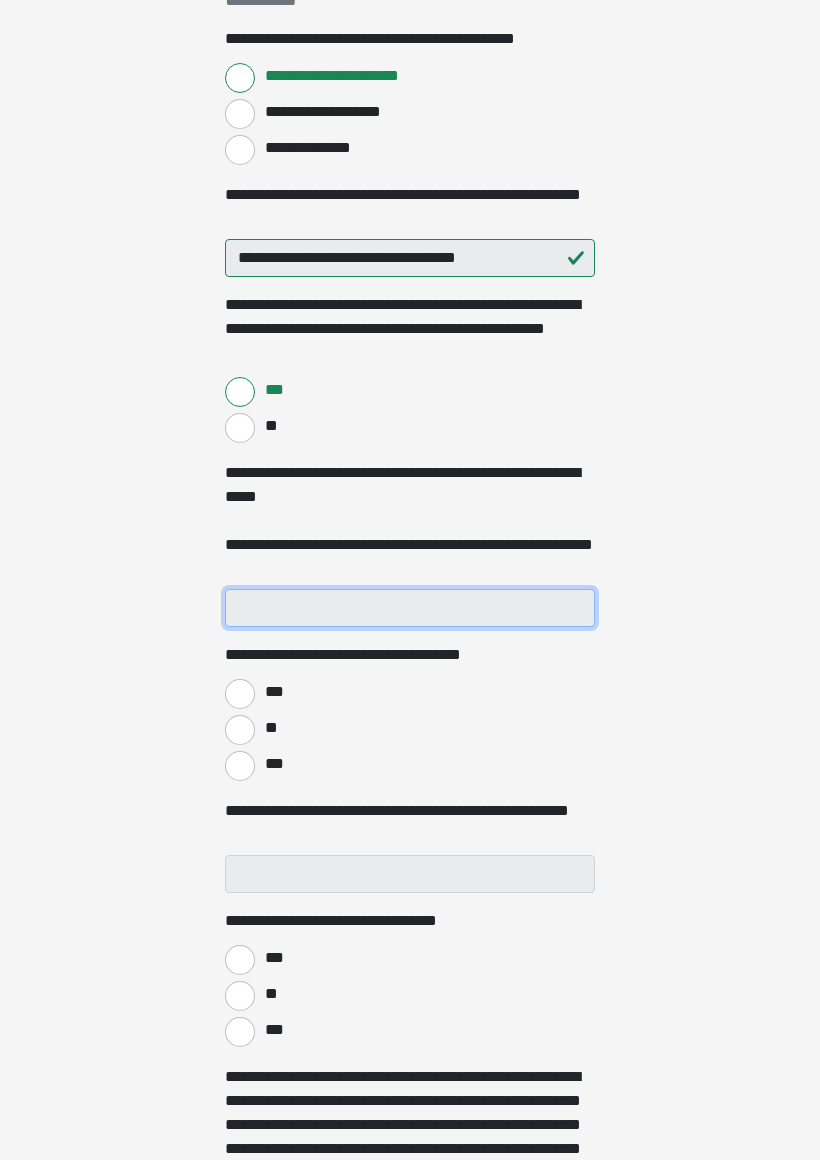 click on "**********" at bounding box center [410, 608] 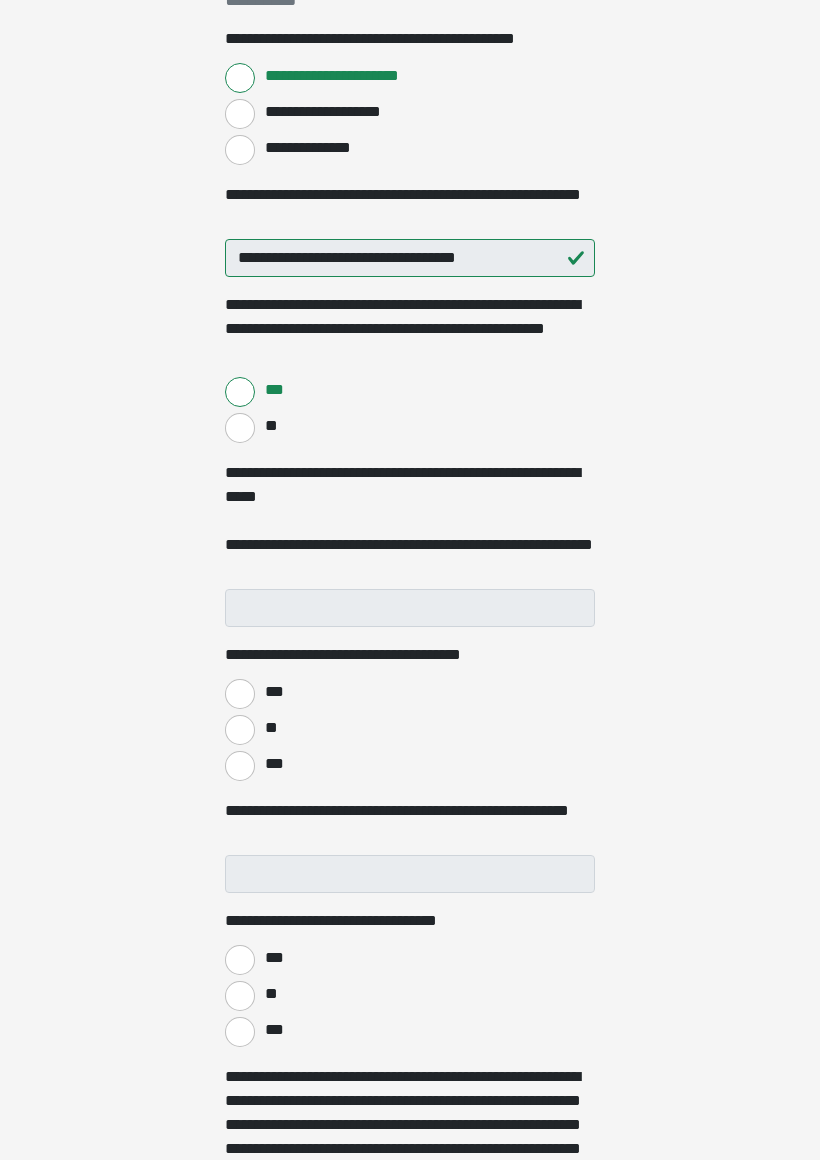 click on "***" at bounding box center (240, 694) 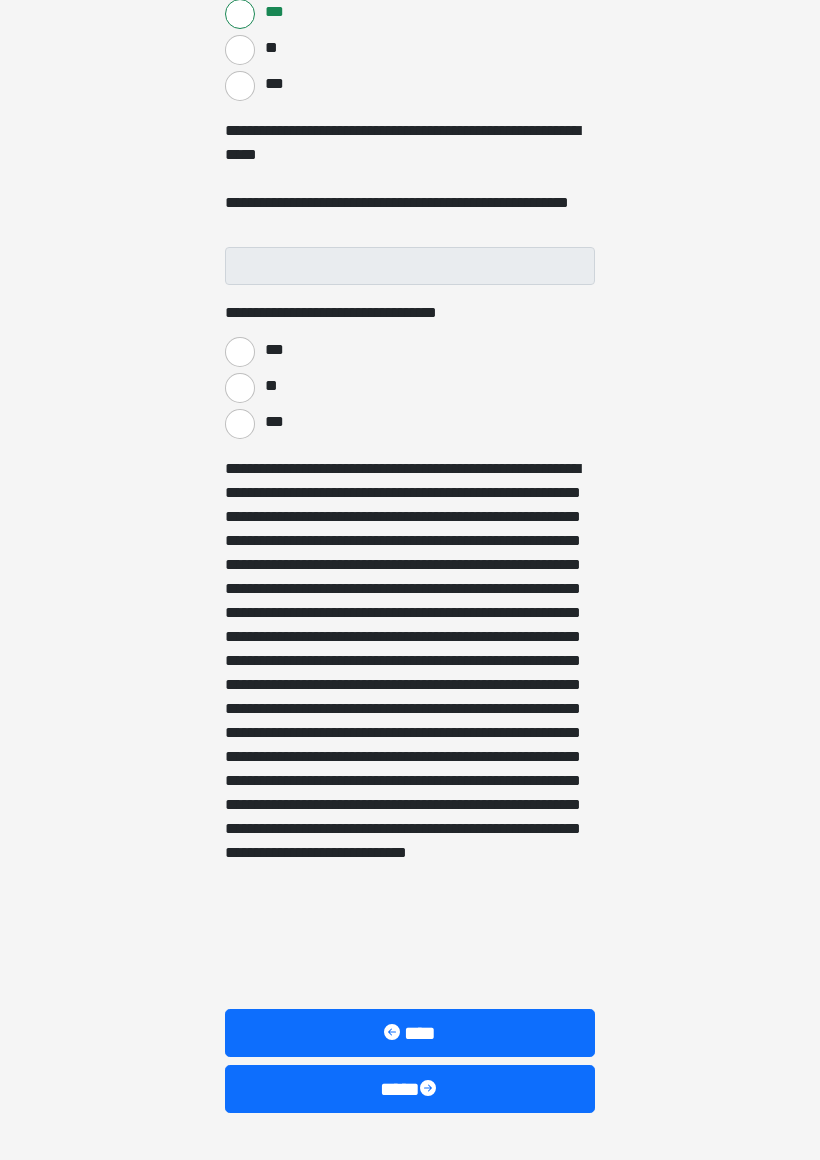 scroll, scrollTop: 1171, scrollLeft: 0, axis: vertical 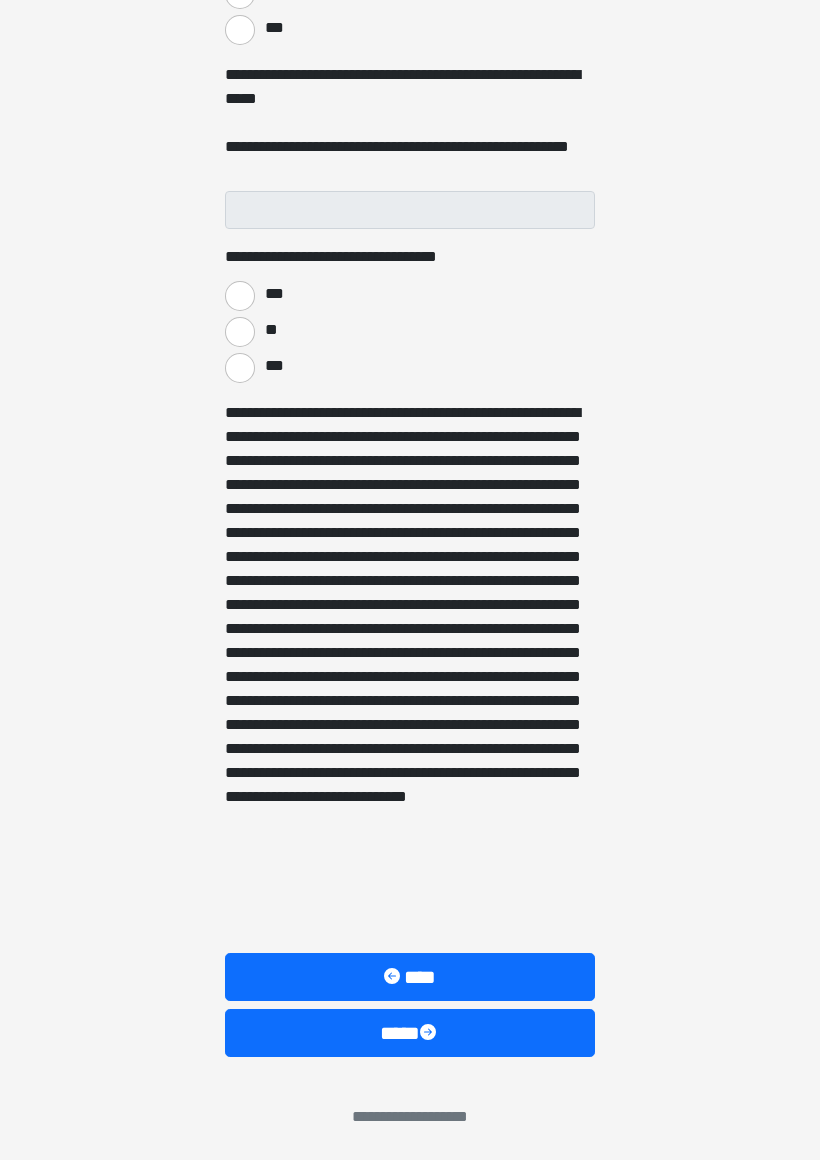 click on "****" at bounding box center (410, 1033) 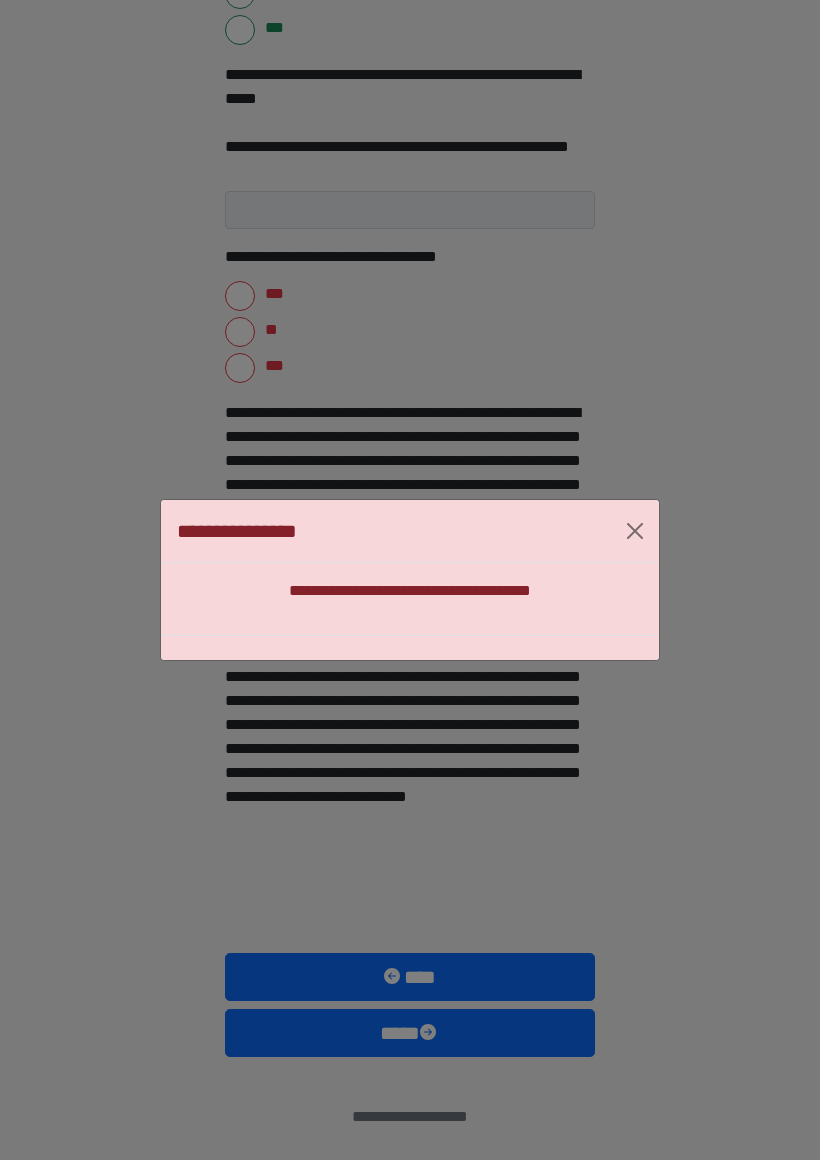 click at bounding box center (635, 531) 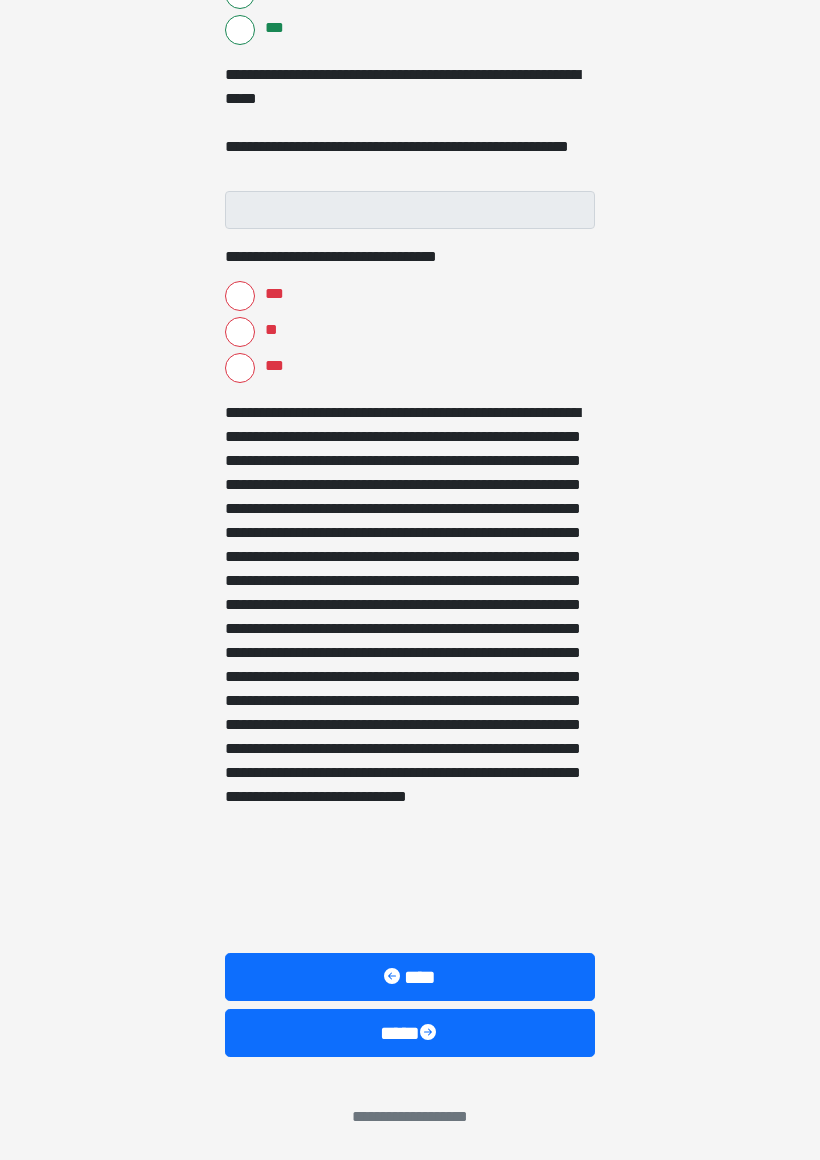 click on "**" at bounding box center (240, 332) 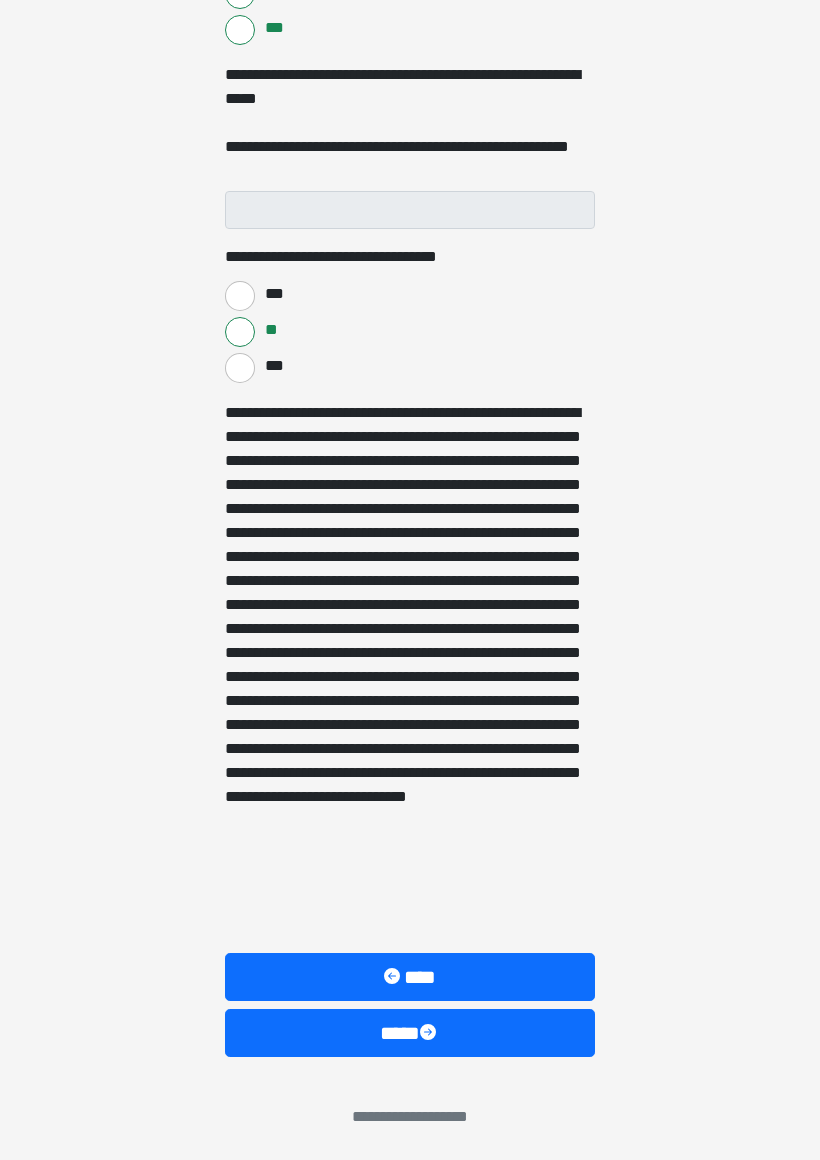 click on "***" at bounding box center (273, 366) 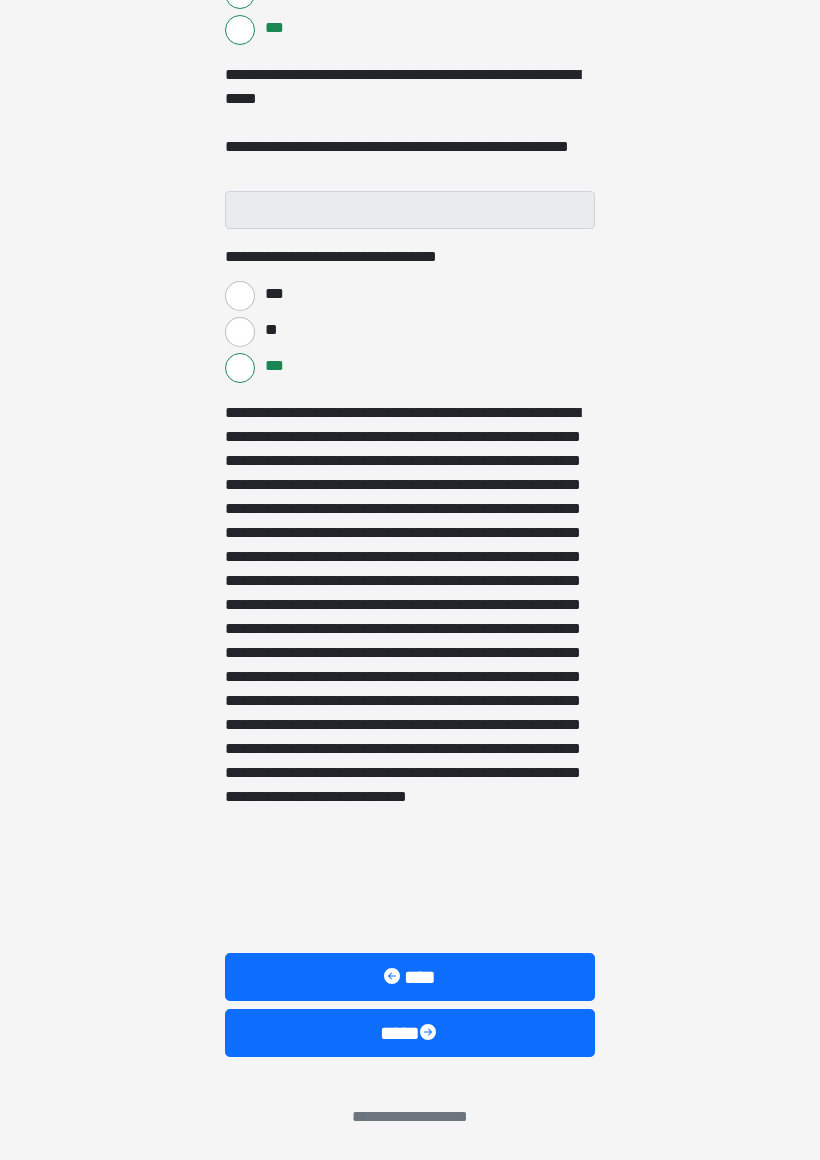 click on "****" at bounding box center (410, 1033) 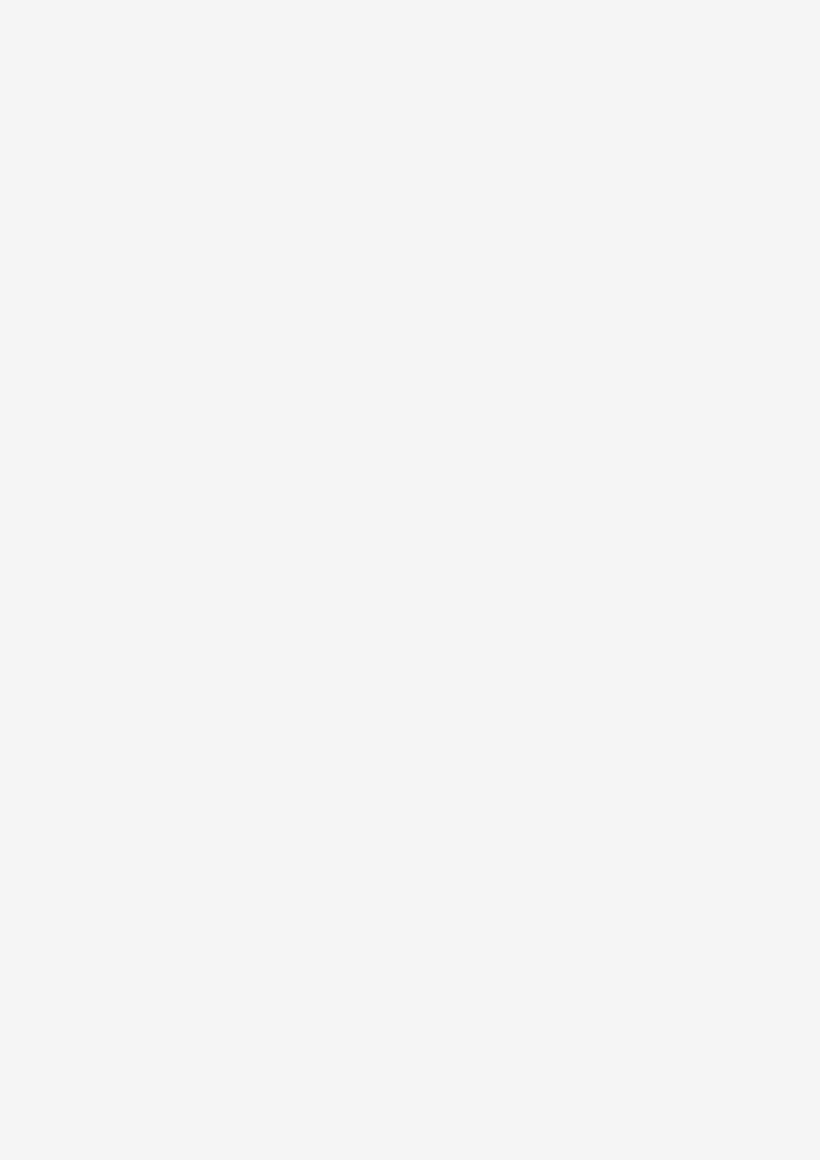 scroll, scrollTop: 0, scrollLeft: 0, axis: both 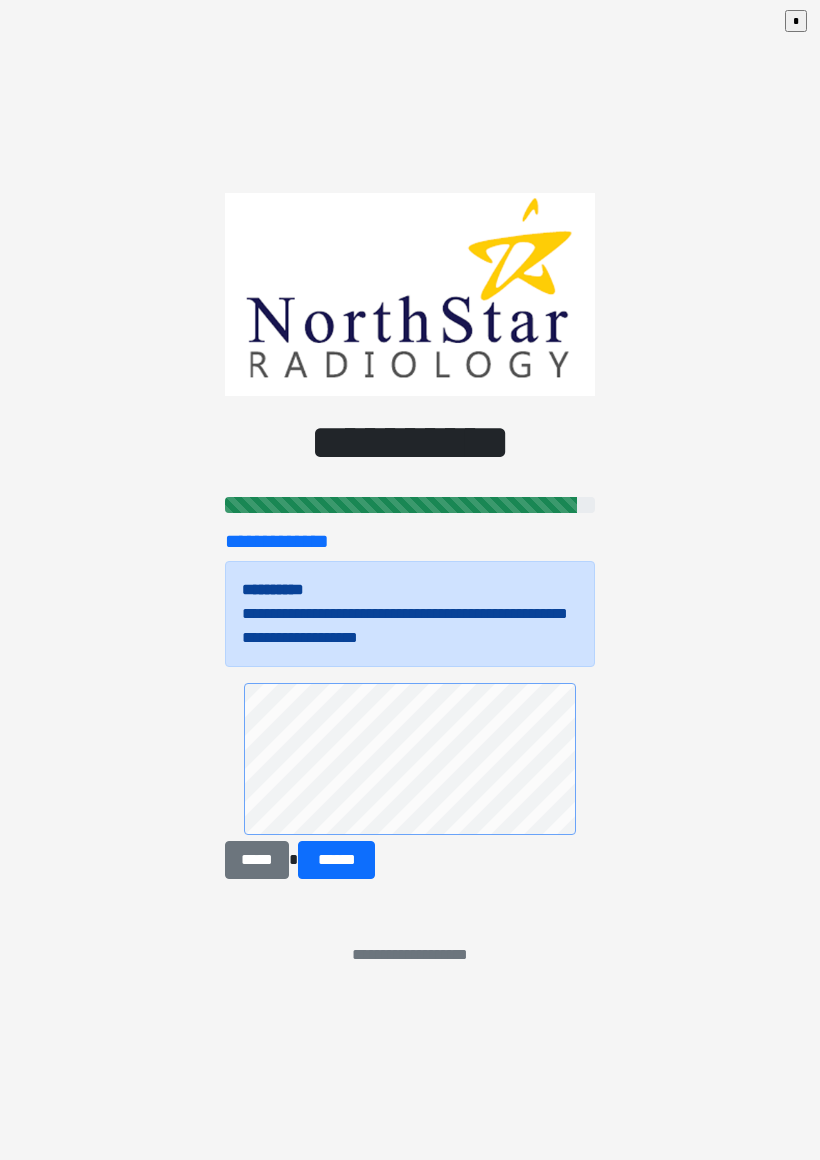 click on "******" at bounding box center [336, 860] 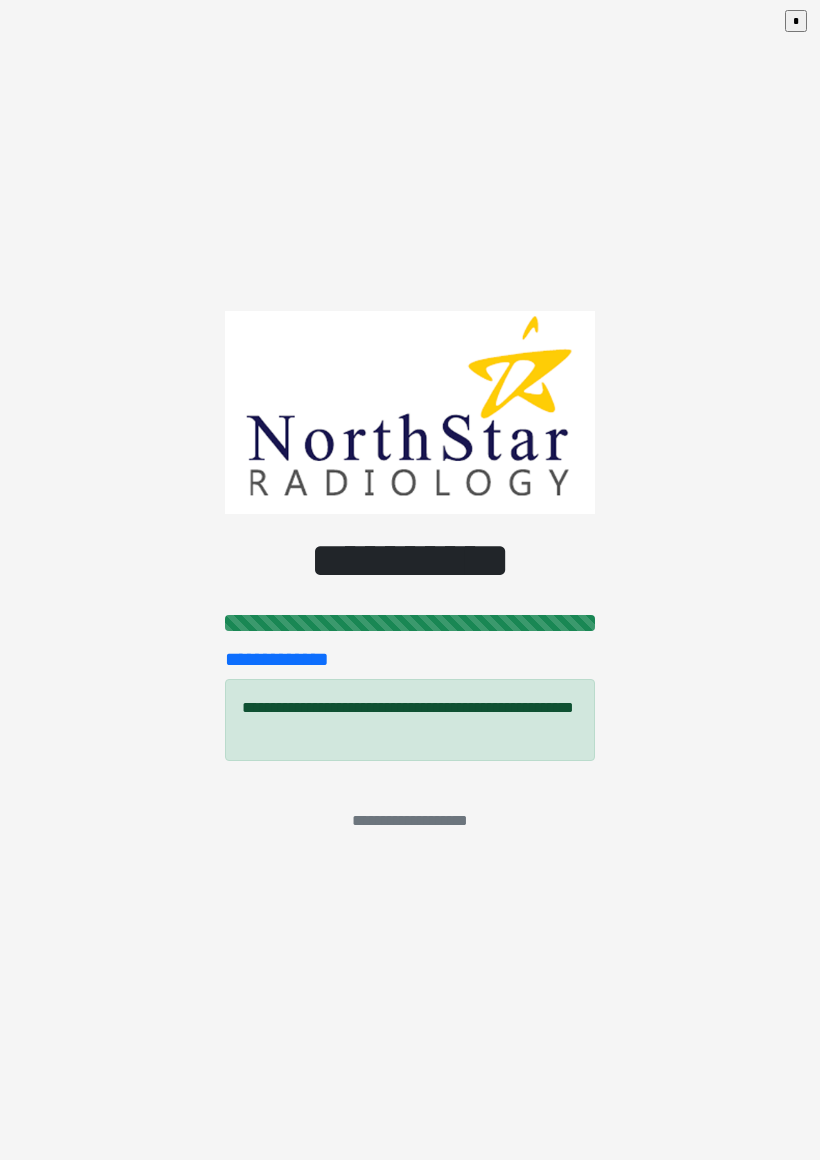 click on "**********" at bounding box center [410, 580] 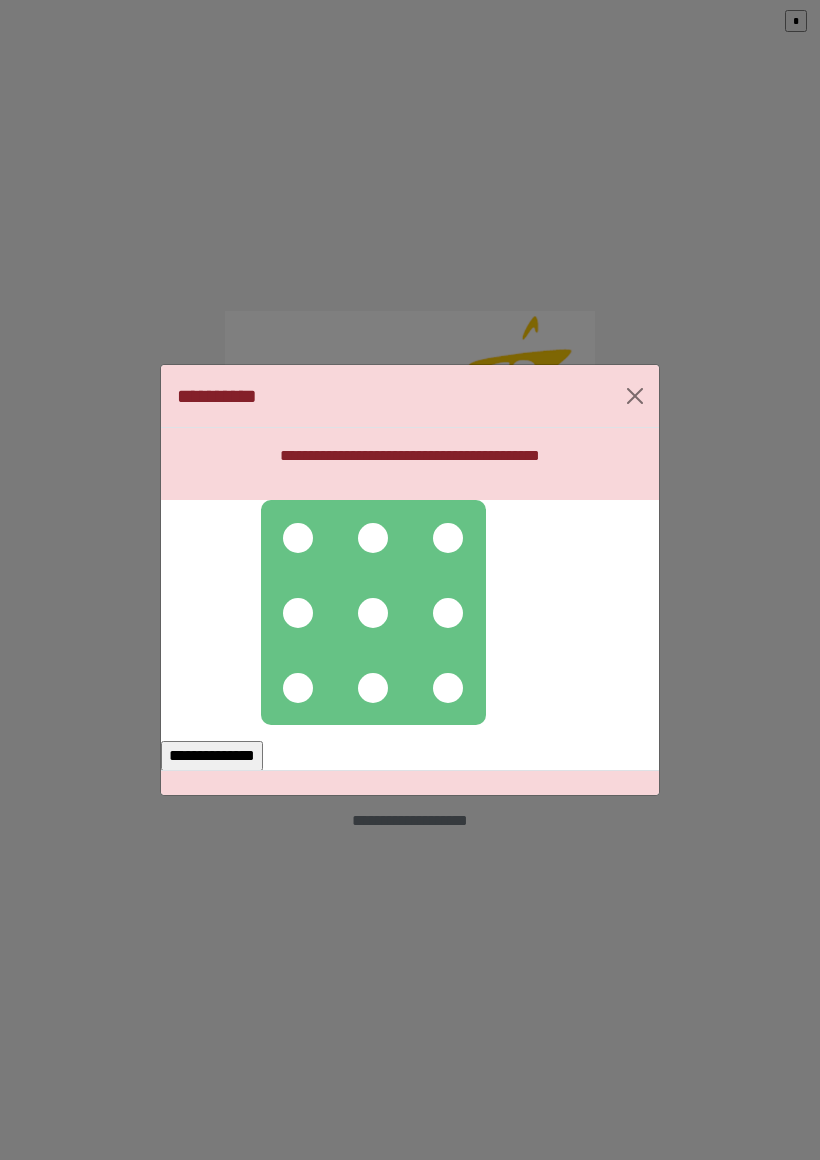 click at bounding box center (298, 538) 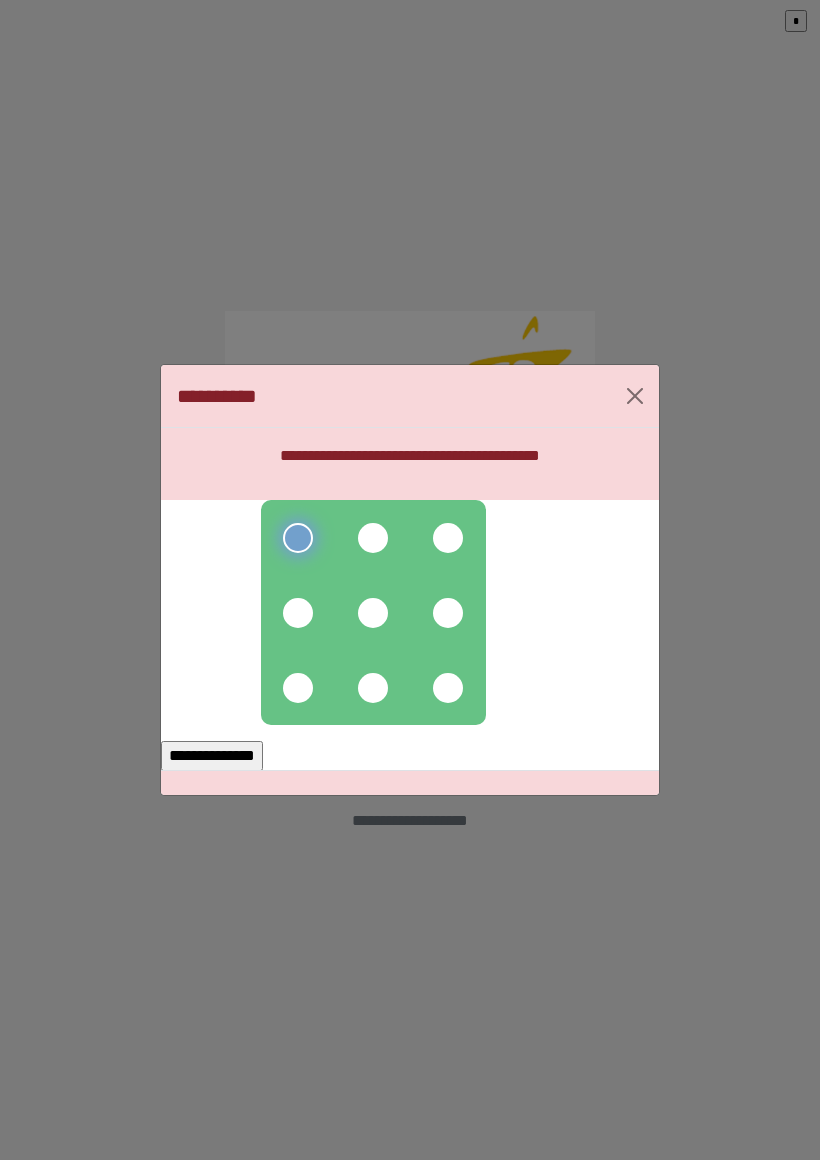 click at bounding box center [373, 538] 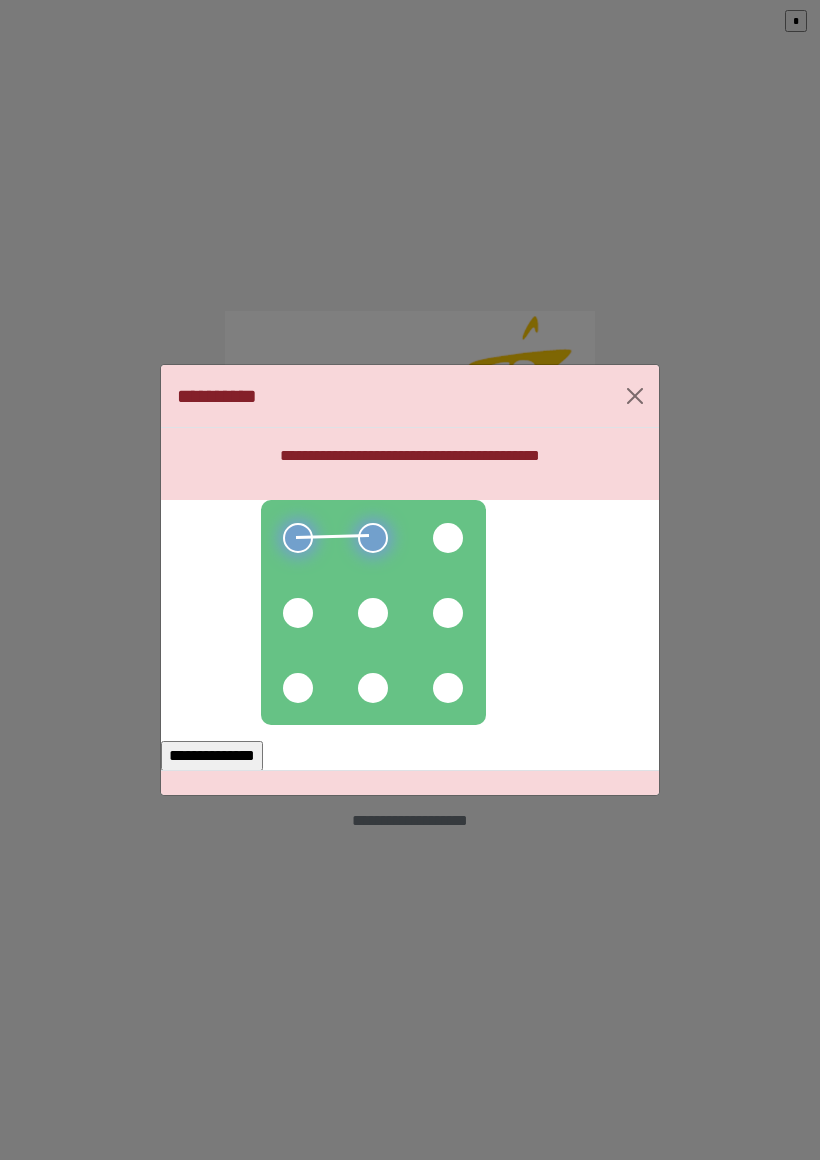 click at bounding box center (373, 613) 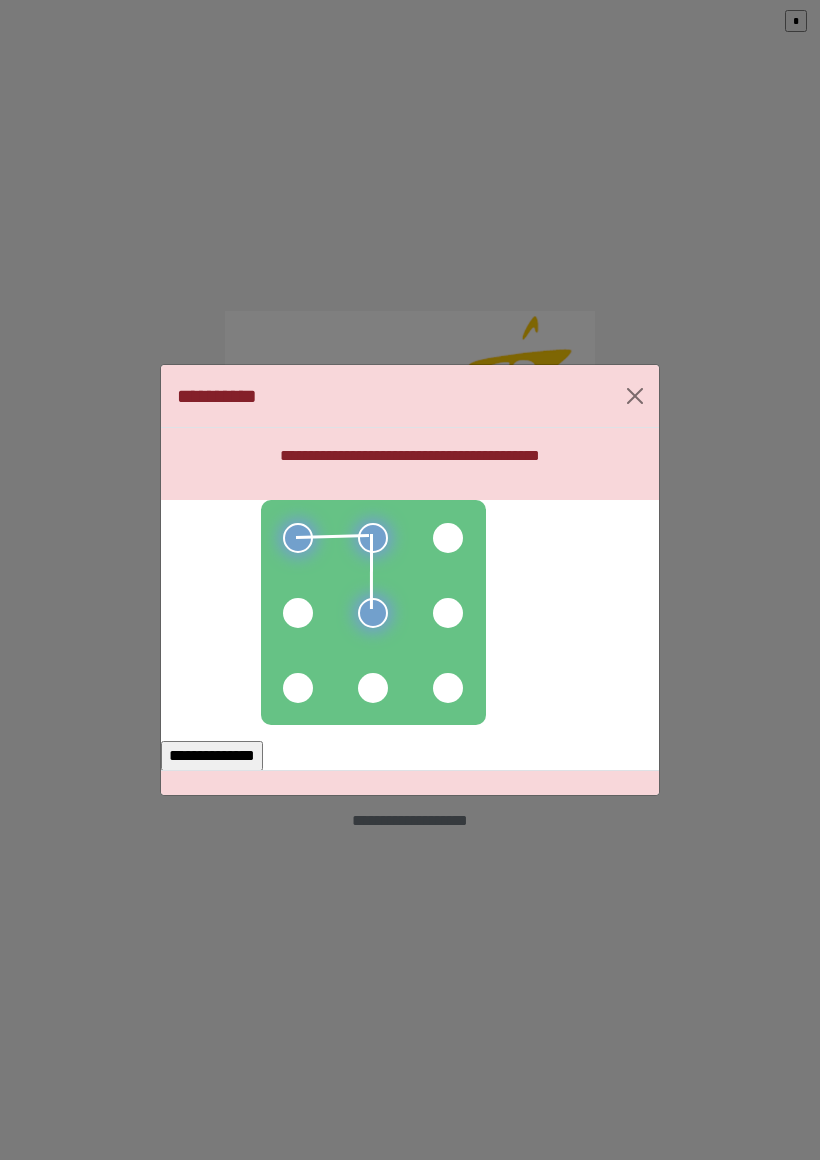 click at bounding box center [373, 688] 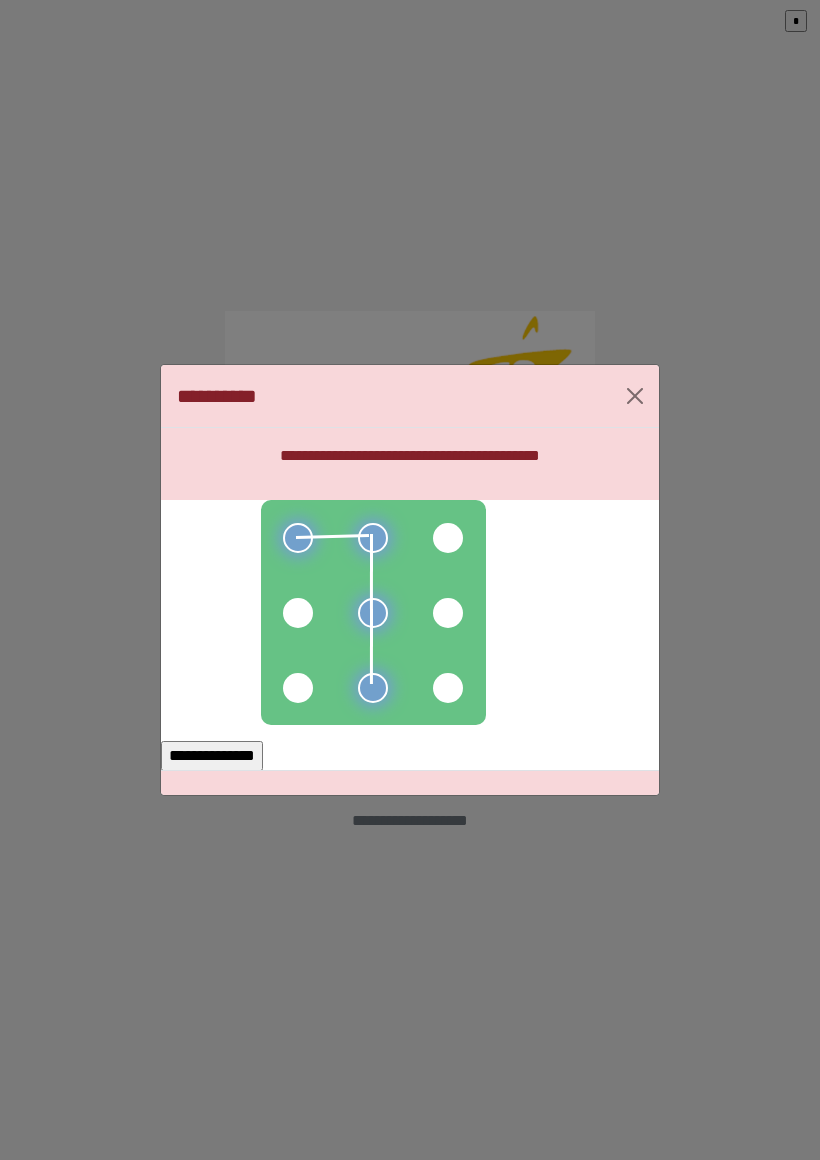 click at bounding box center [448, 688] 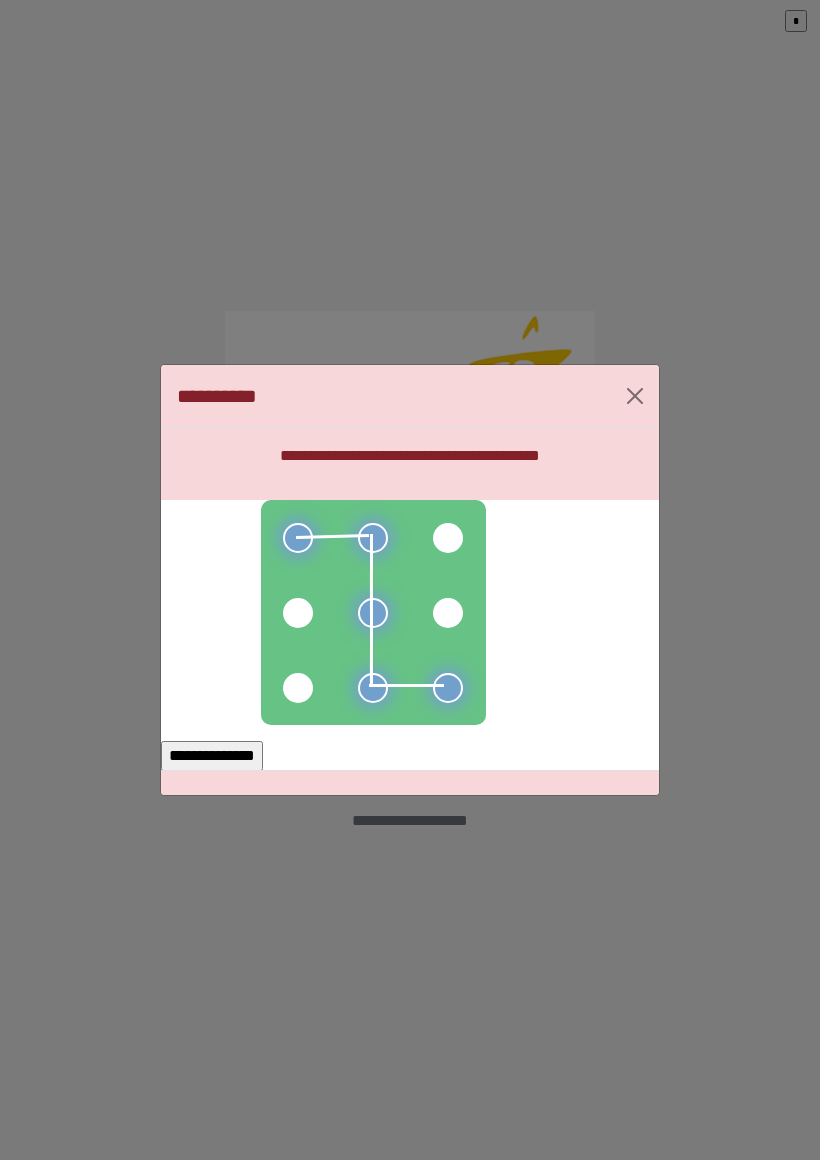 click at bounding box center [448, 613] 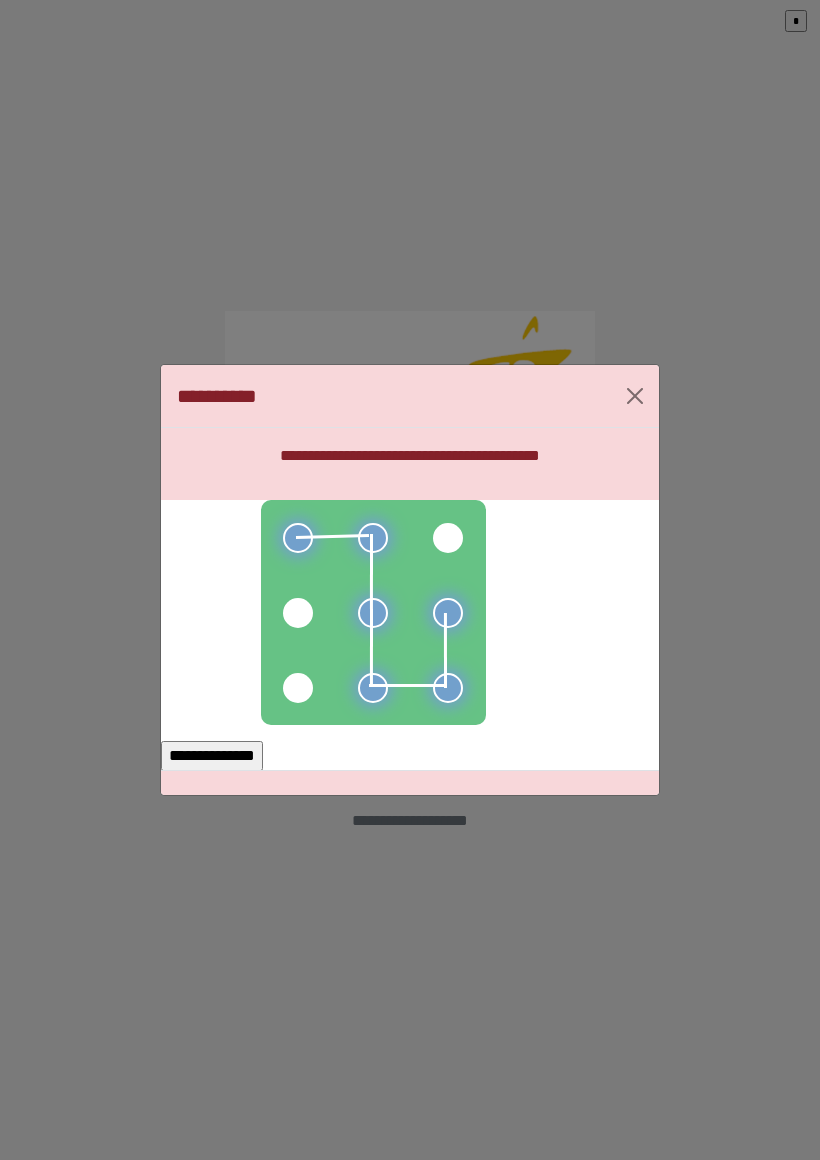 click on "**********" at bounding box center (212, 756) 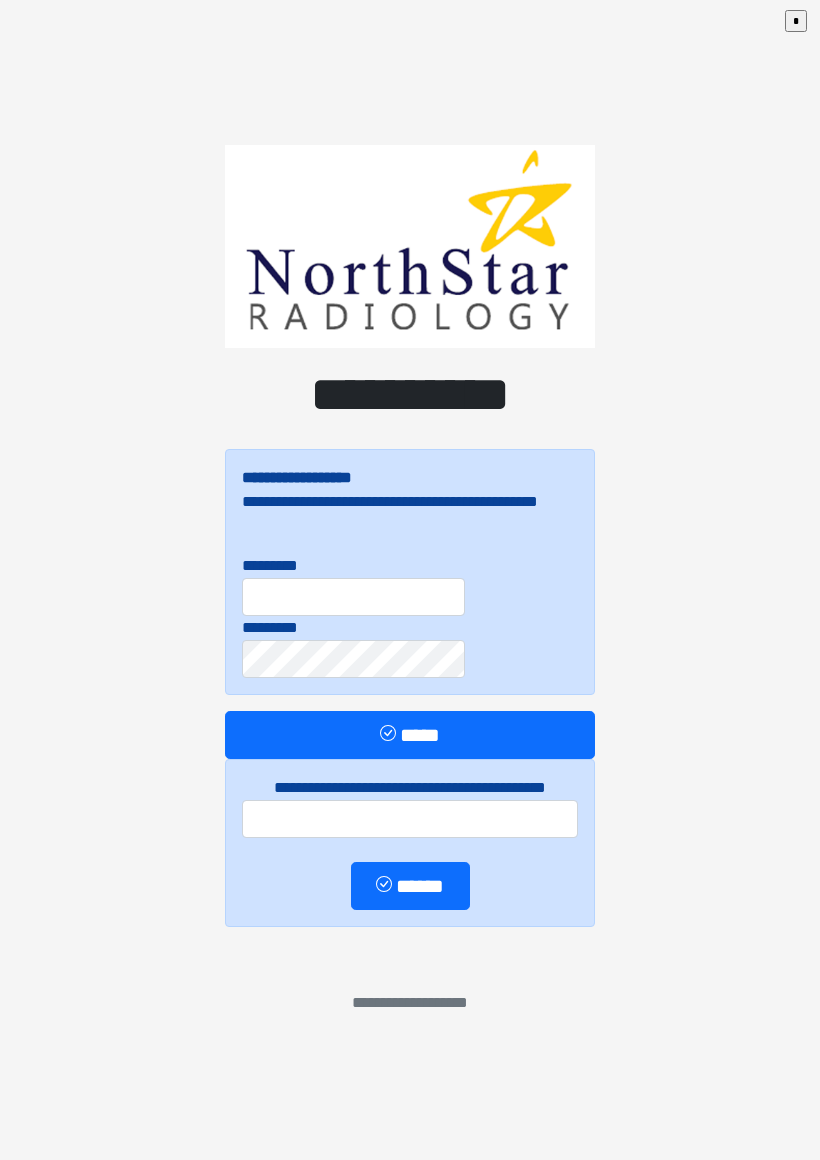 scroll, scrollTop: 0, scrollLeft: 0, axis: both 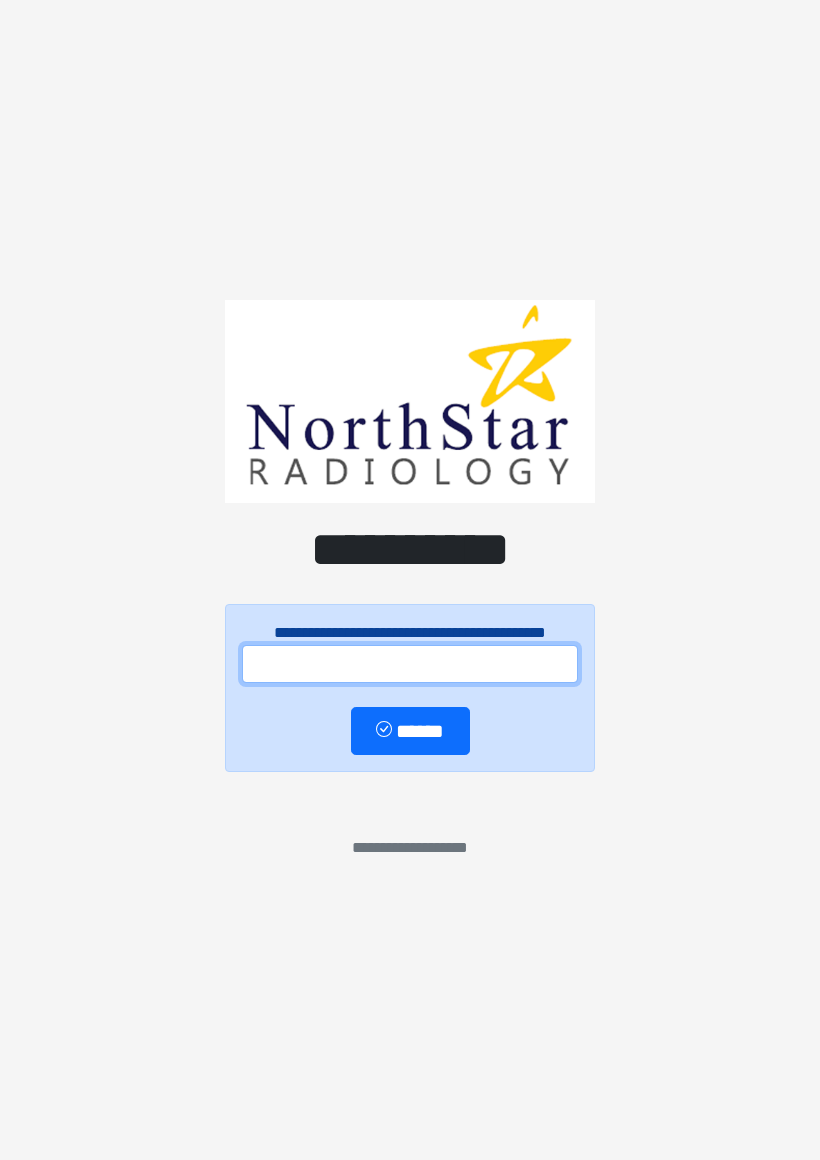 click at bounding box center (410, 664) 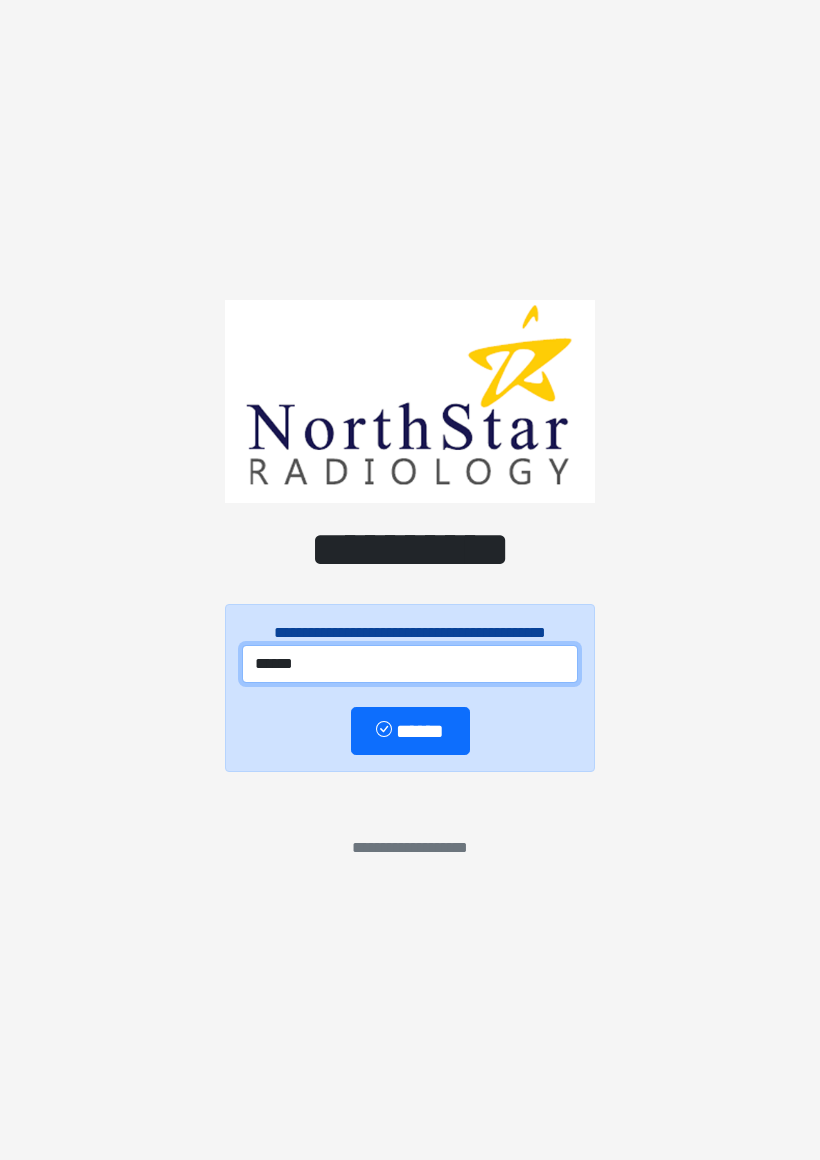 type on "******" 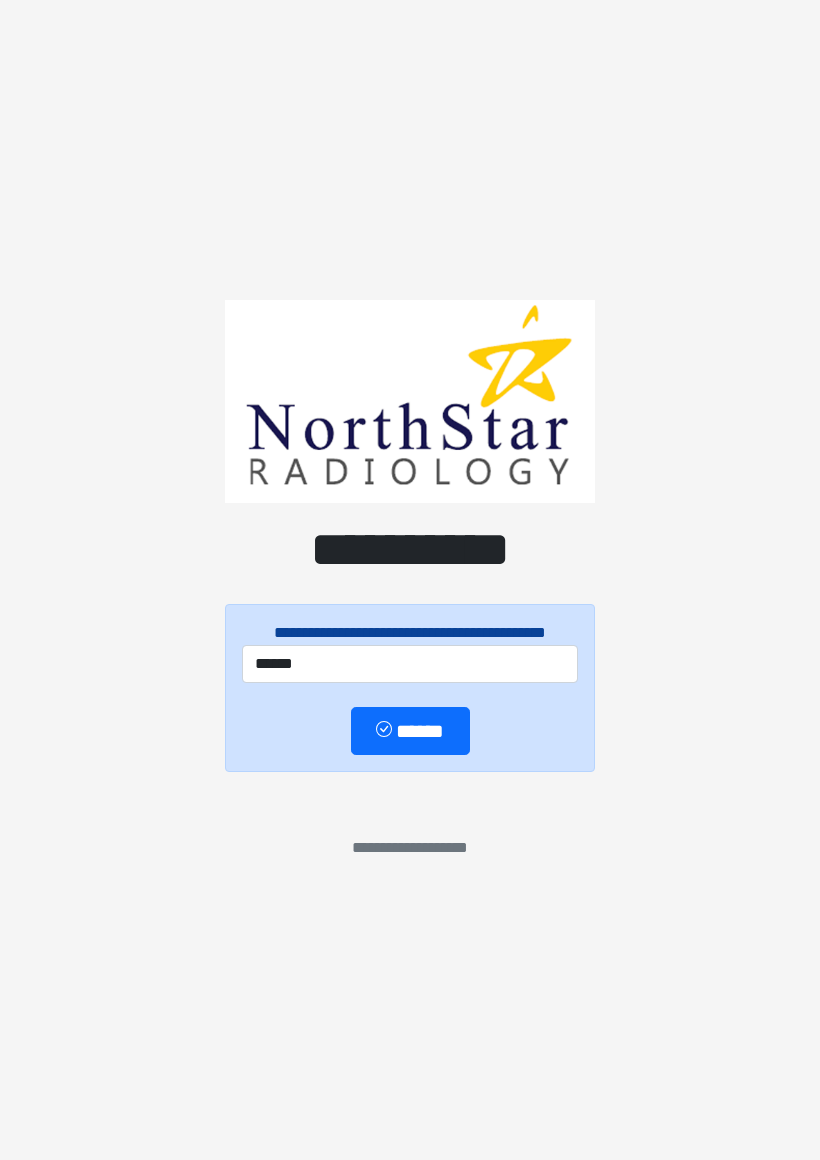 click on "******" at bounding box center [410, 731] 